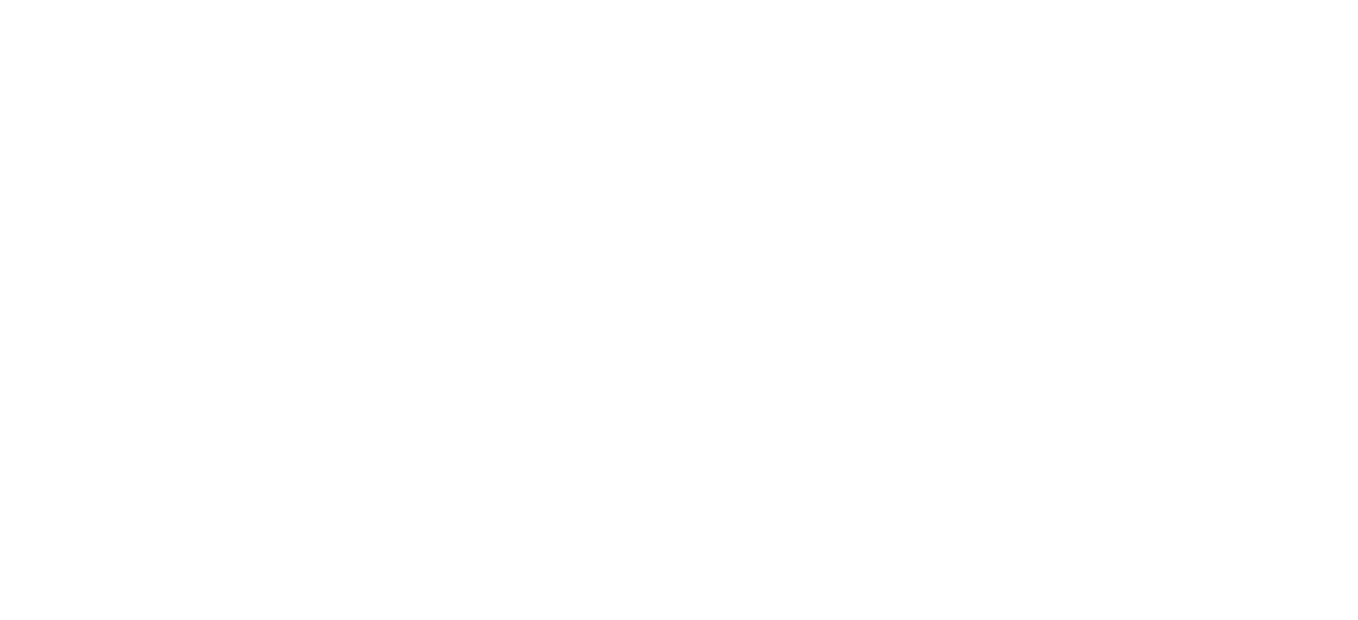 scroll, scrollTop: 0, scrollLeft: 0, axis: both 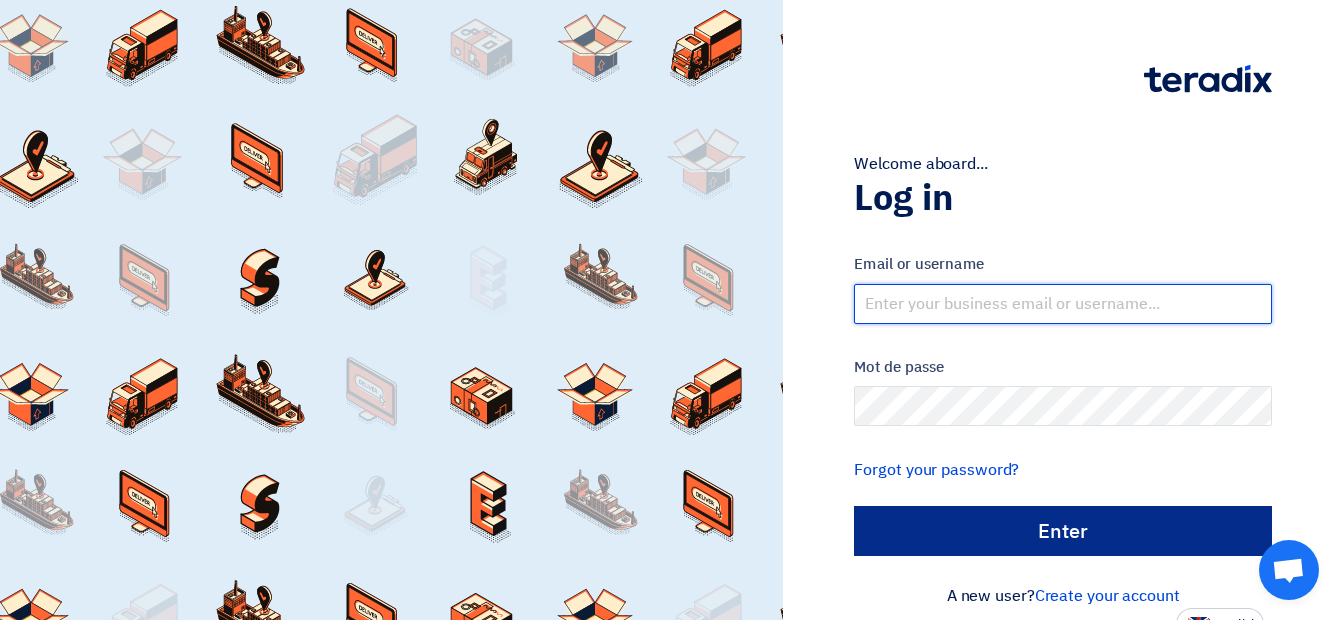 type on "[EMAIL]" 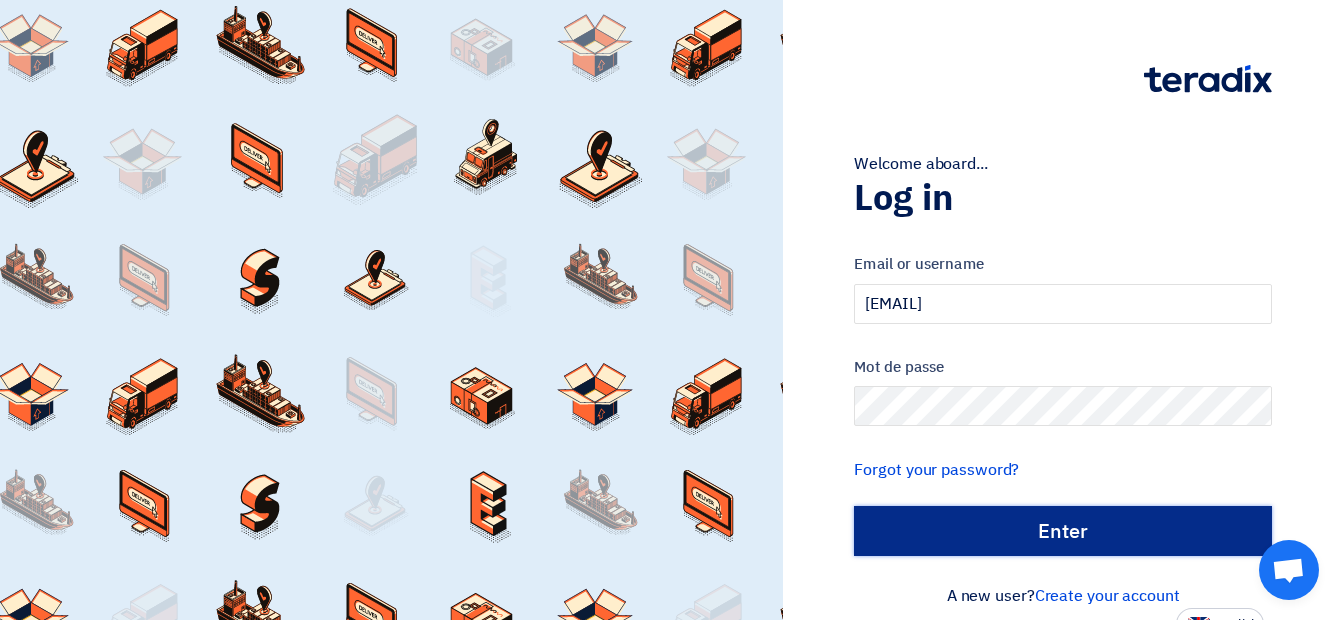 click on "الدخول" 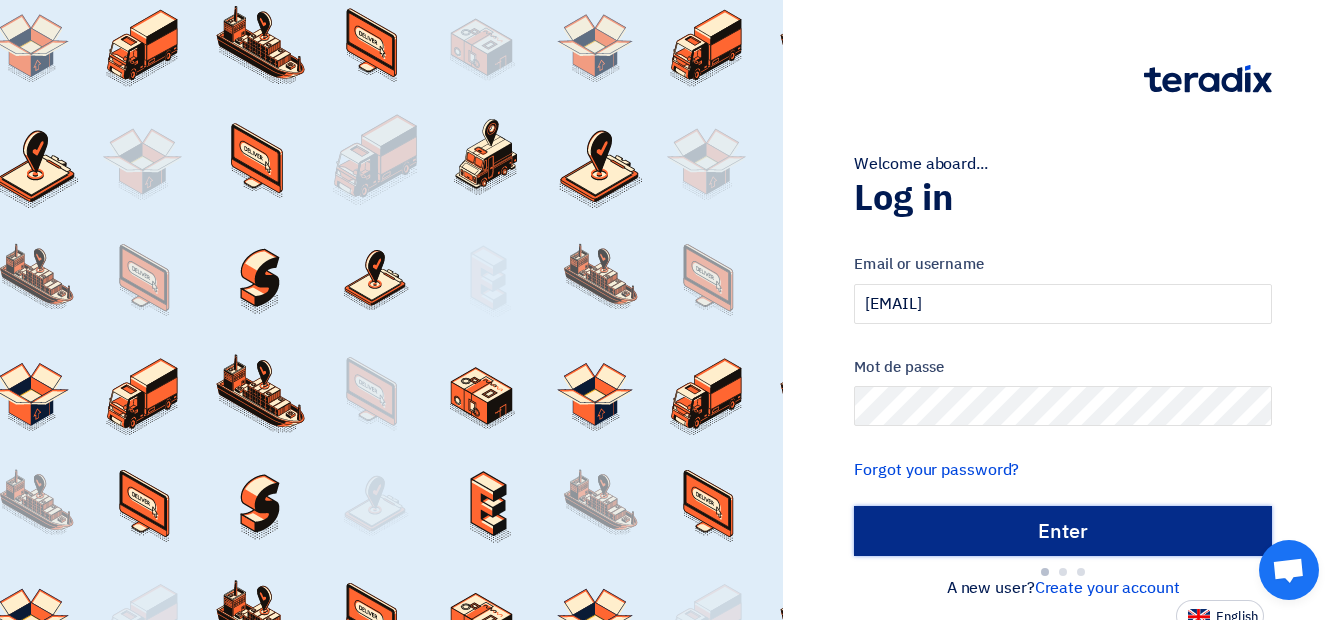 type on "Sign in" 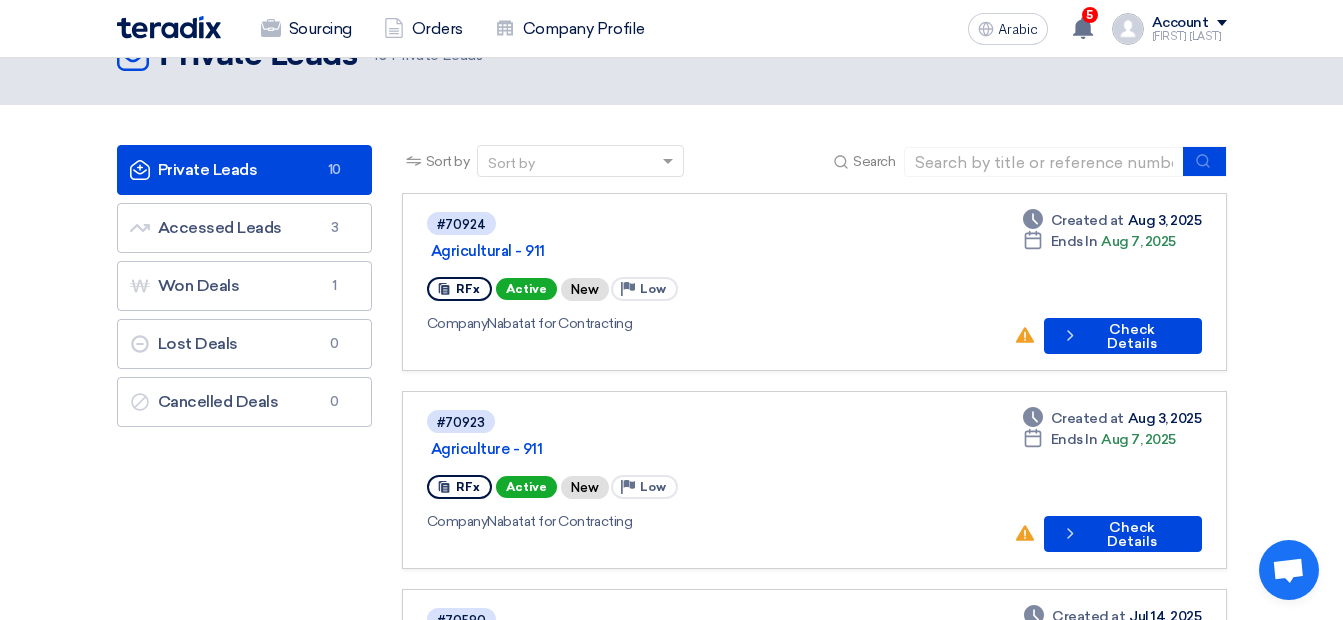 scroll, scrollTop: 100, scrollLeft: 0, axis: vertical 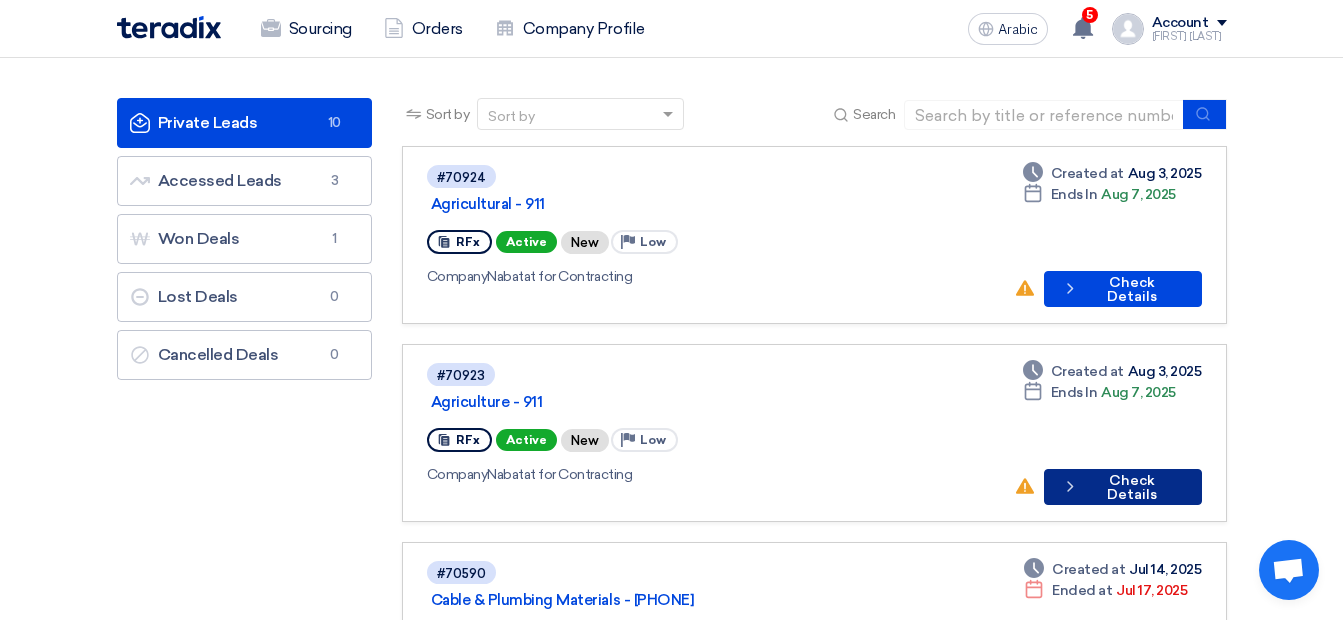 click on "Check Details" 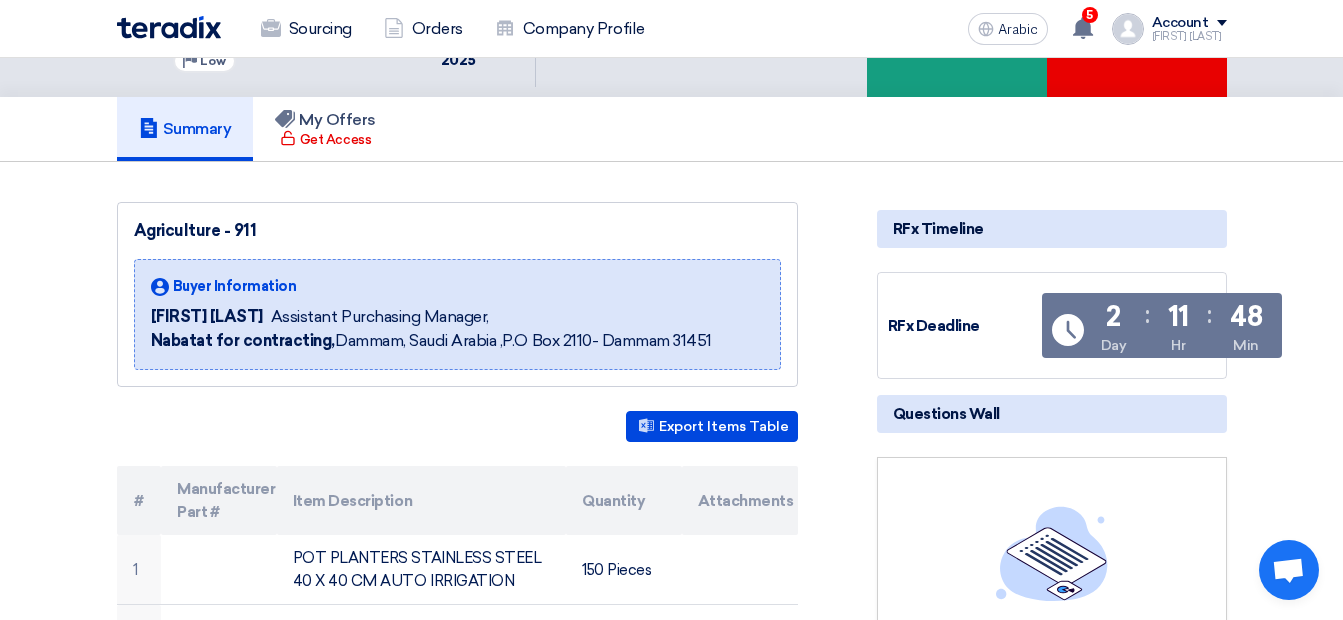 scroll, scrollTop: 0, scrollLeft: 0, axis: both 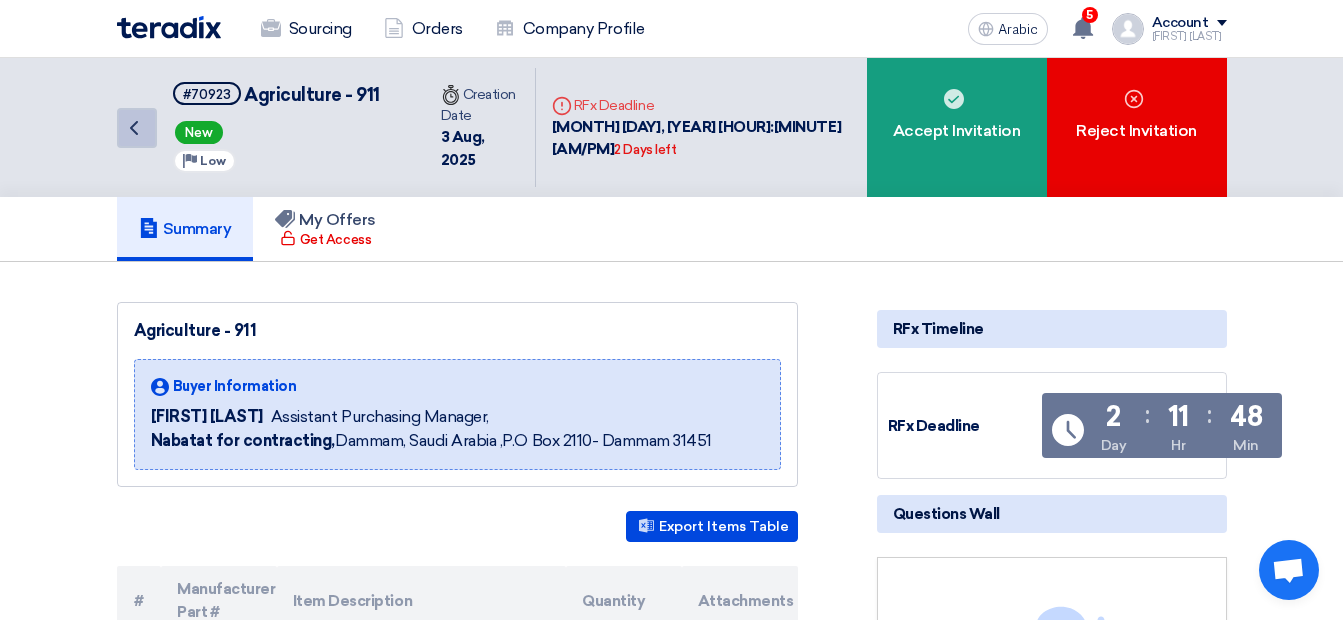 click on "Back" 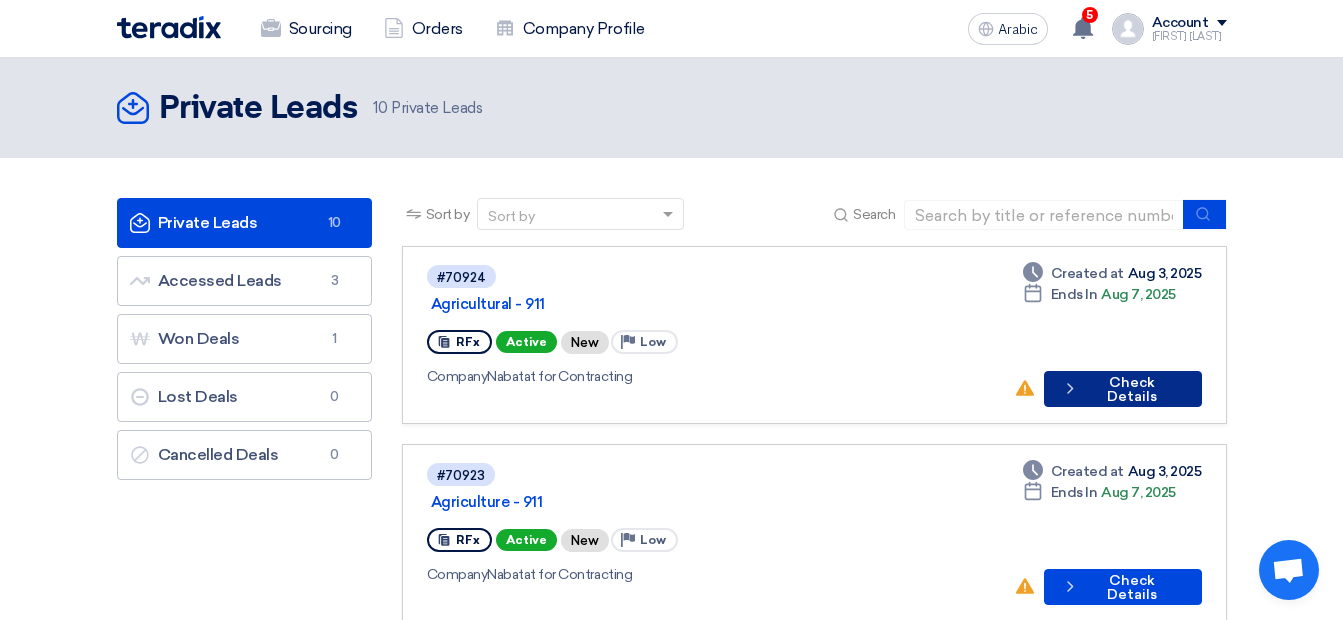 click on "Check Details" 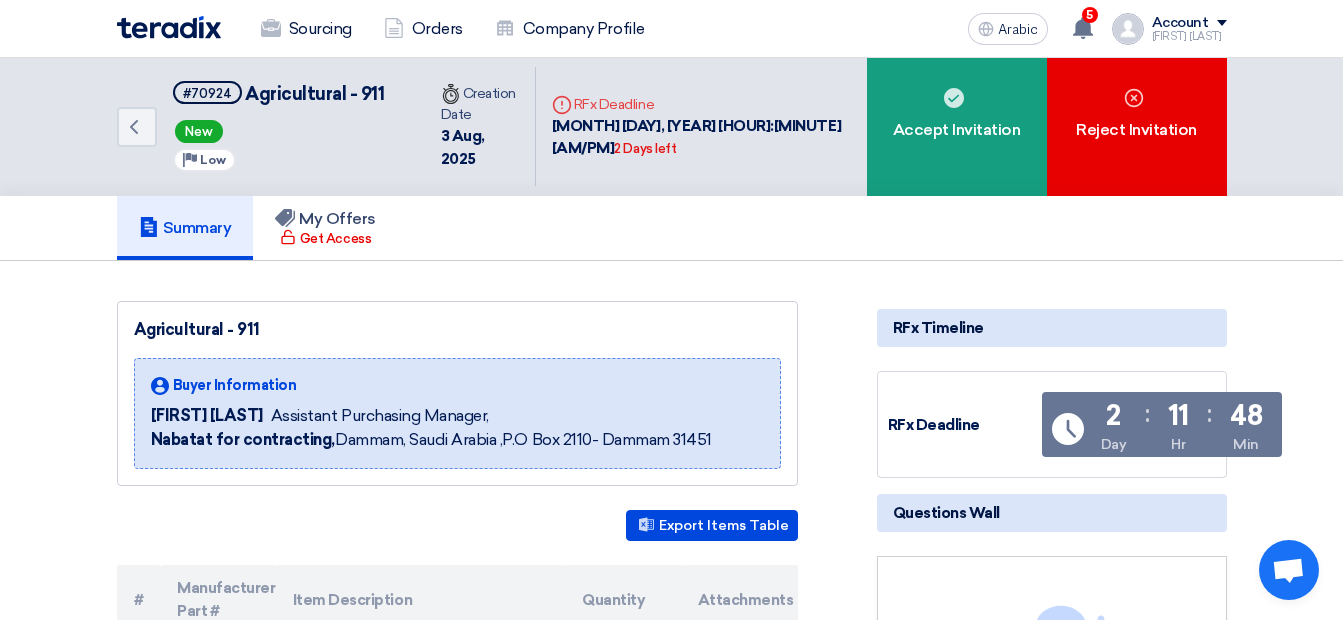 scroll, scrollTop: 0, scrollLeft: 0, axis: both 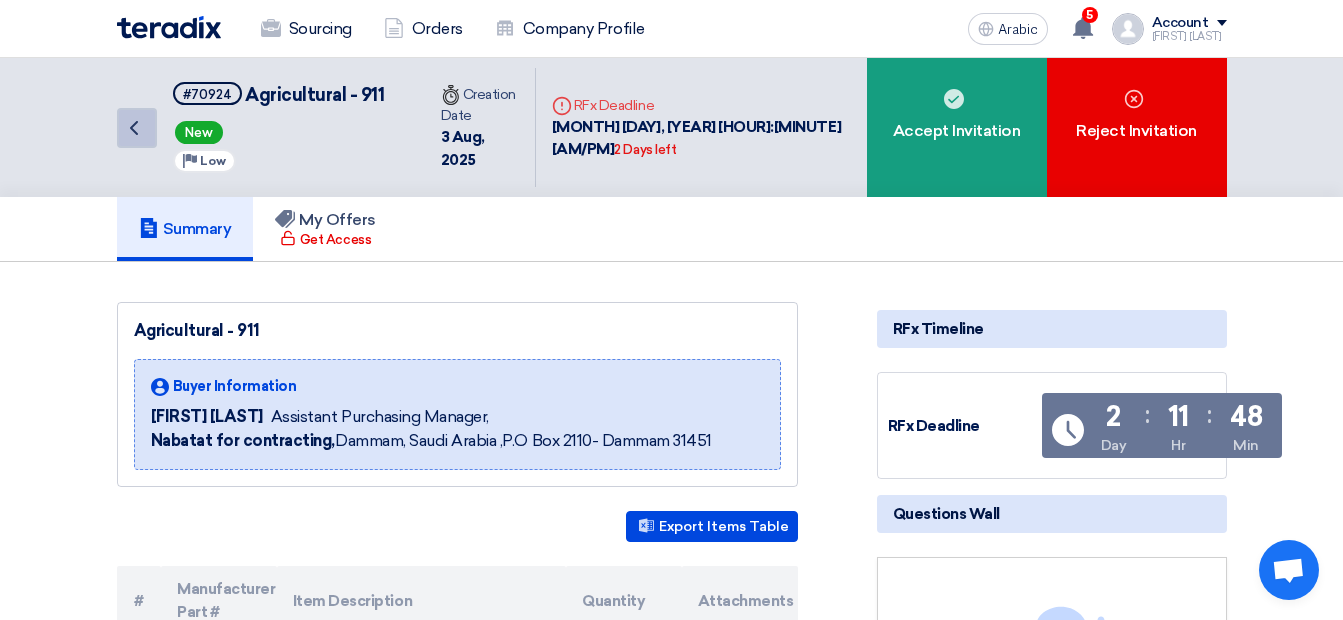 click on "Back" 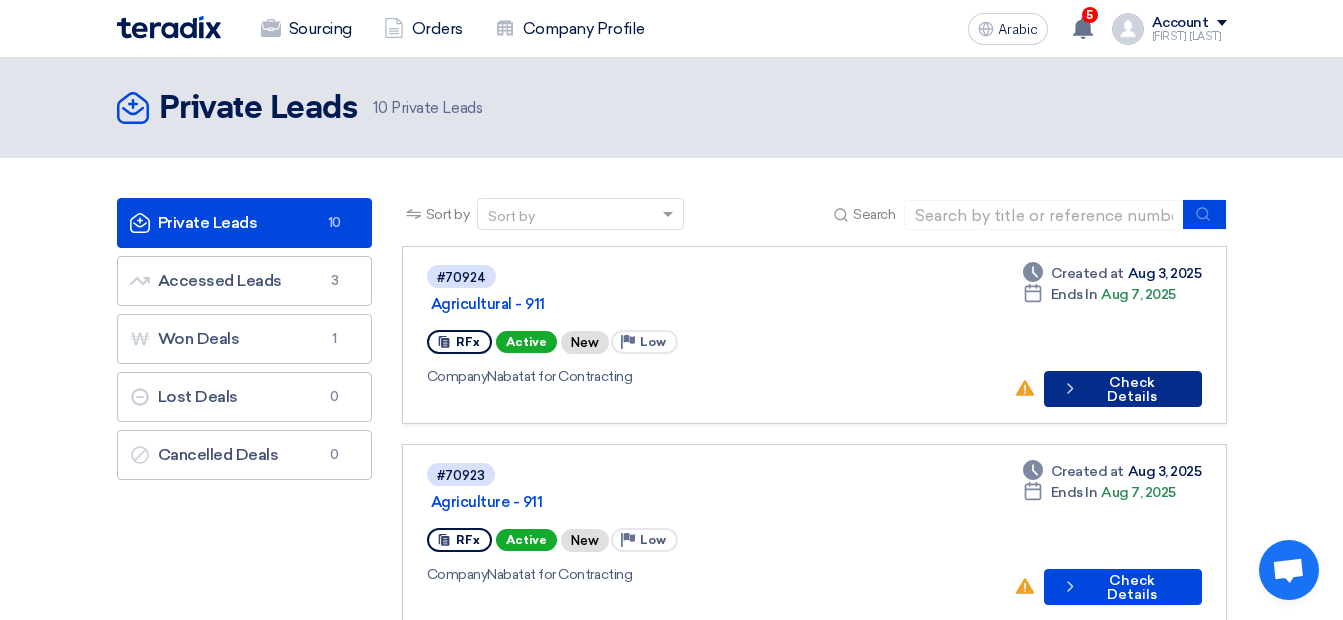 click on "Check details" 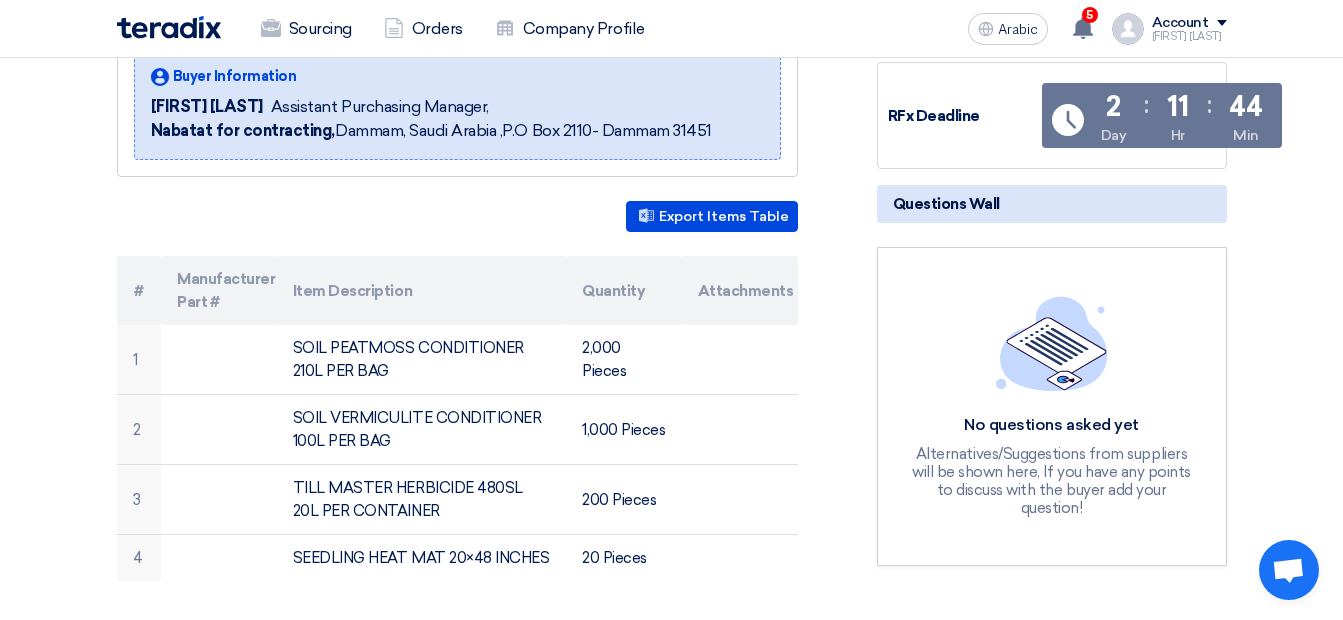 scroll, scrollTop: 300, scrollLeft: 0, axis: vertical 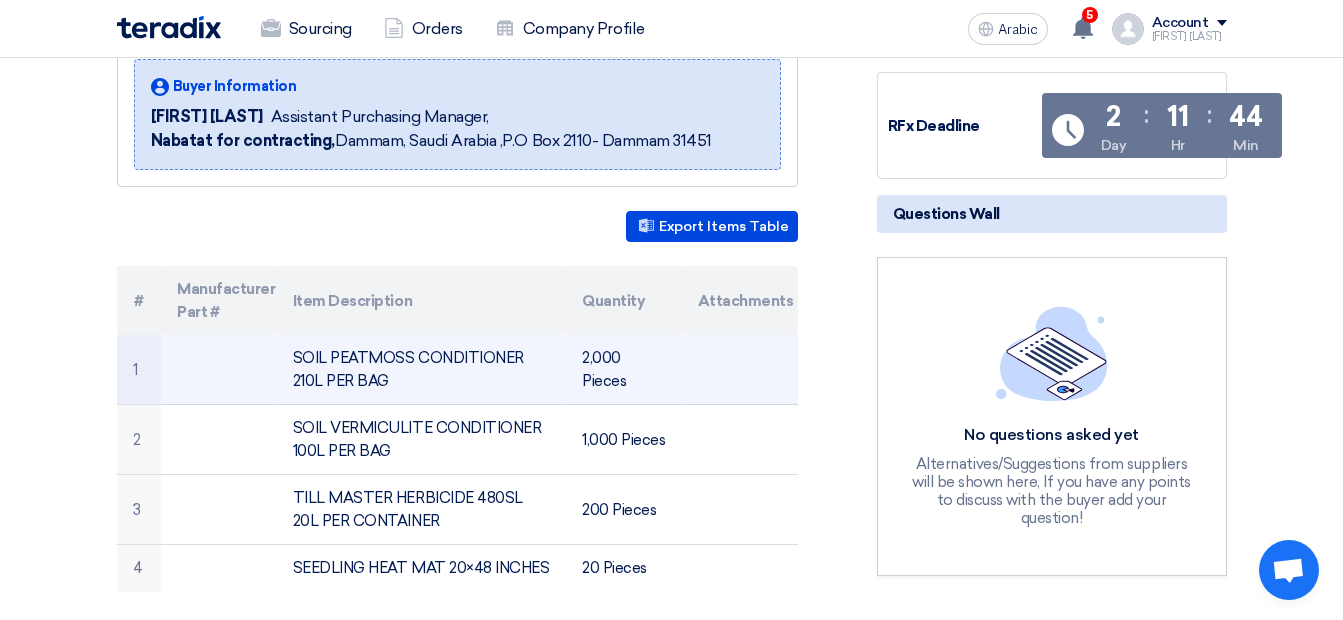 click 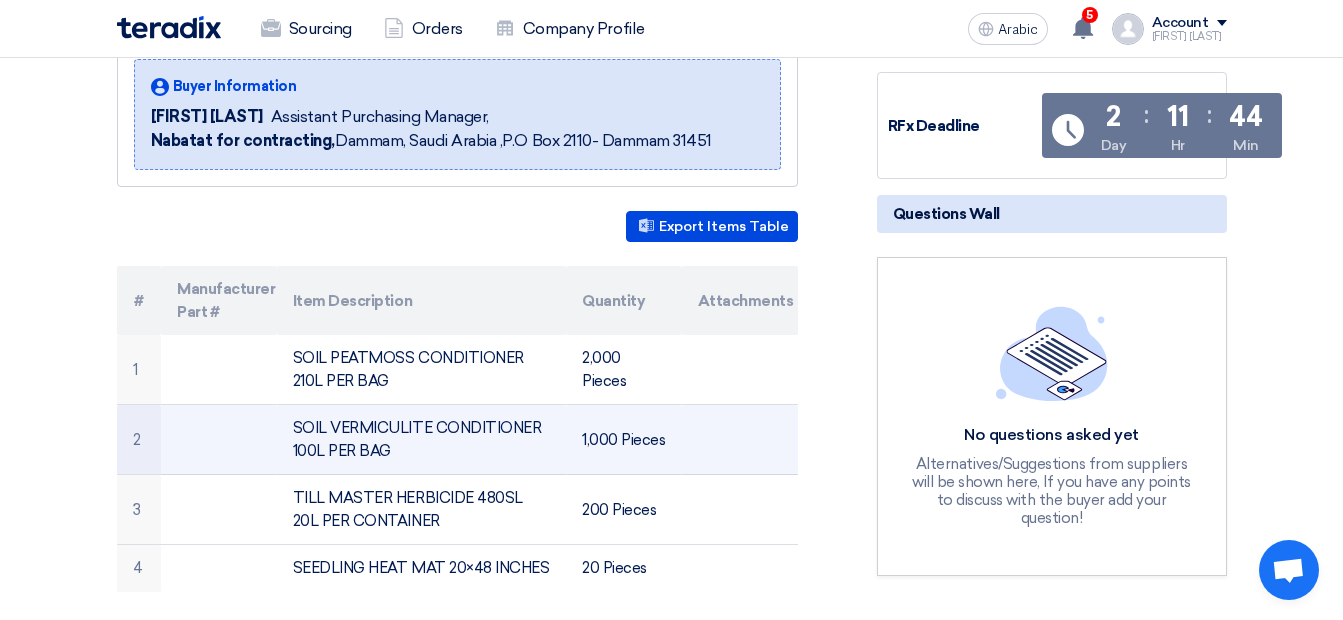click 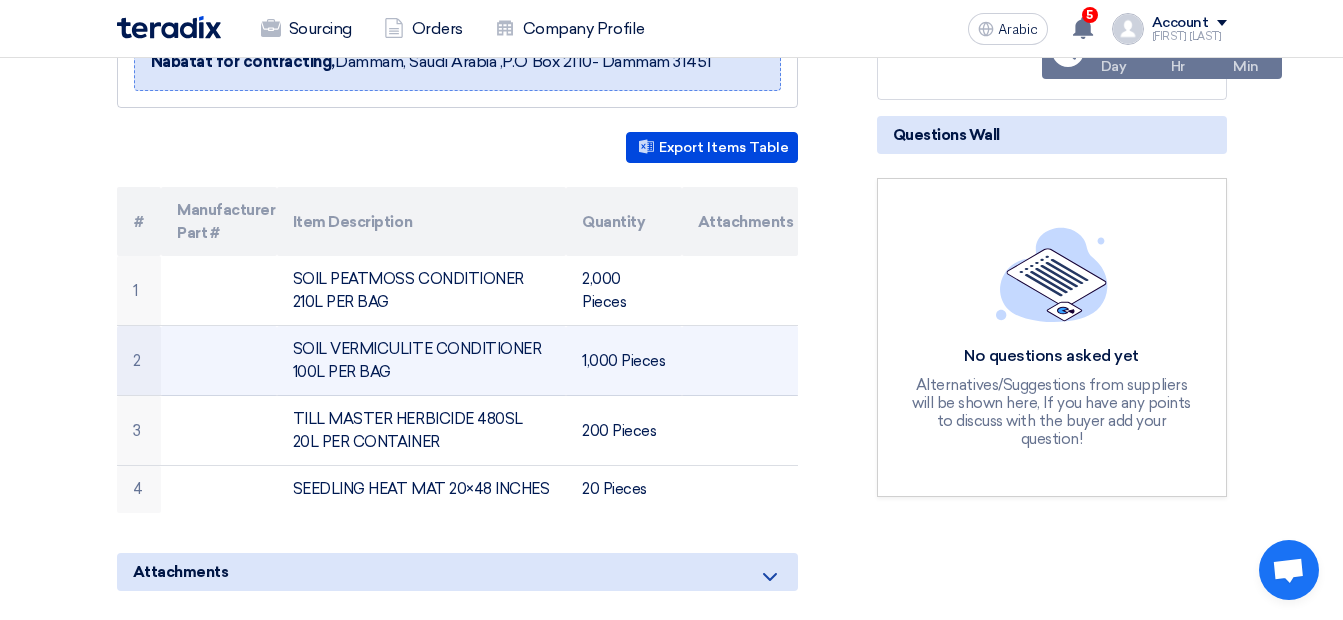 scroll, scrollTop: 500, scrollLeft: 0, axis: vertical 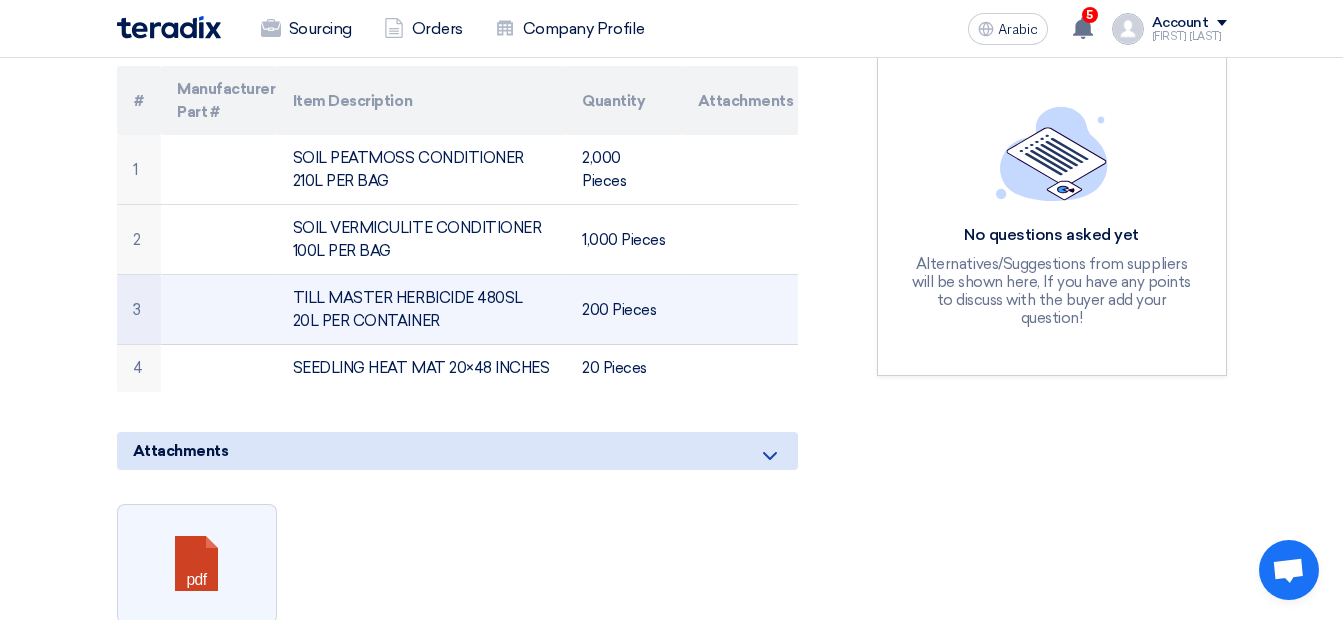 click 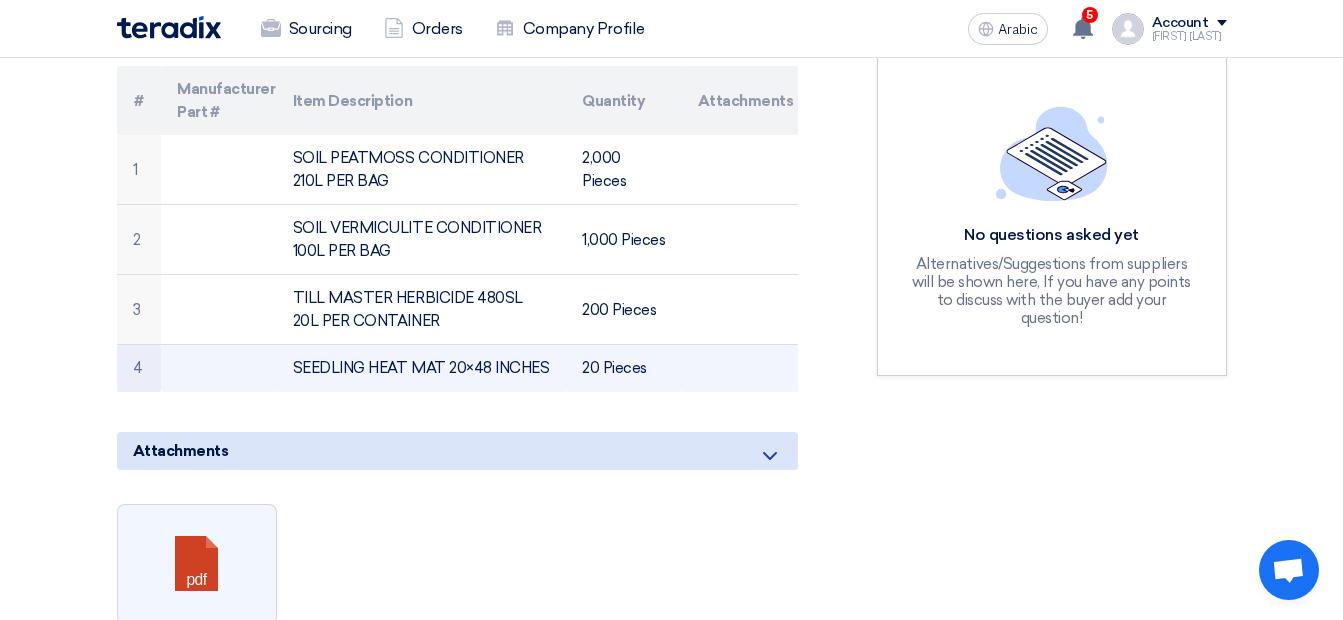 click 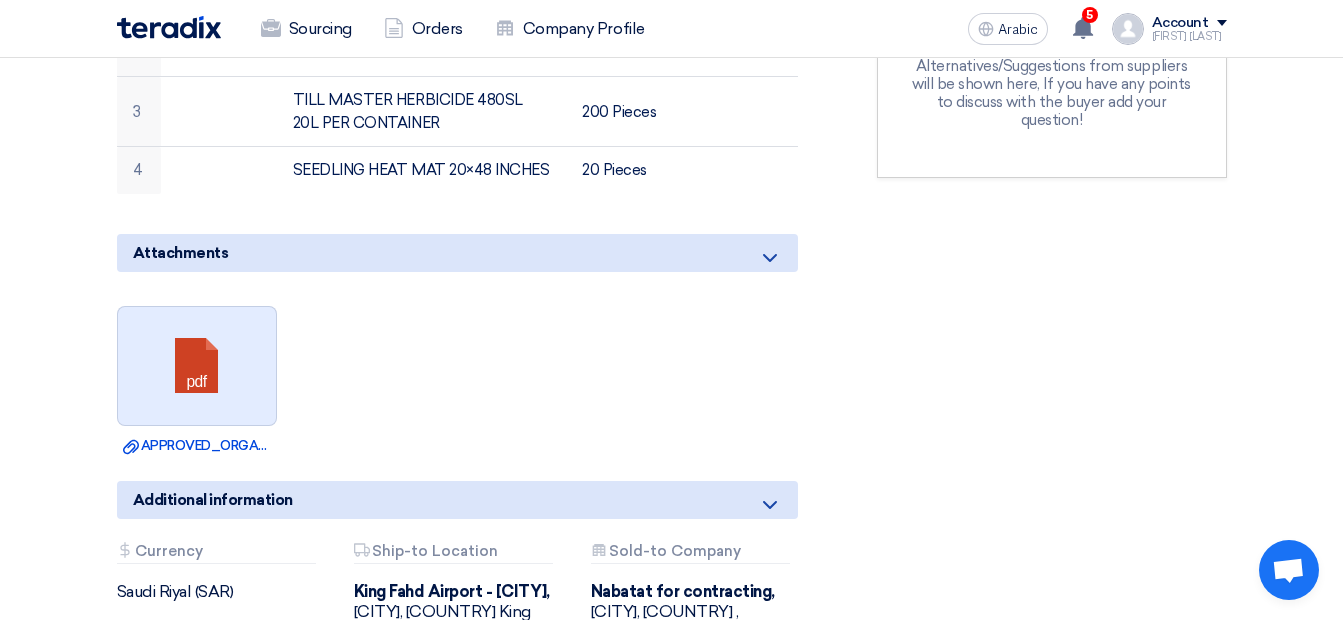 scroll, scrollTop: 700, scrollLeft: 0, axis: vertical 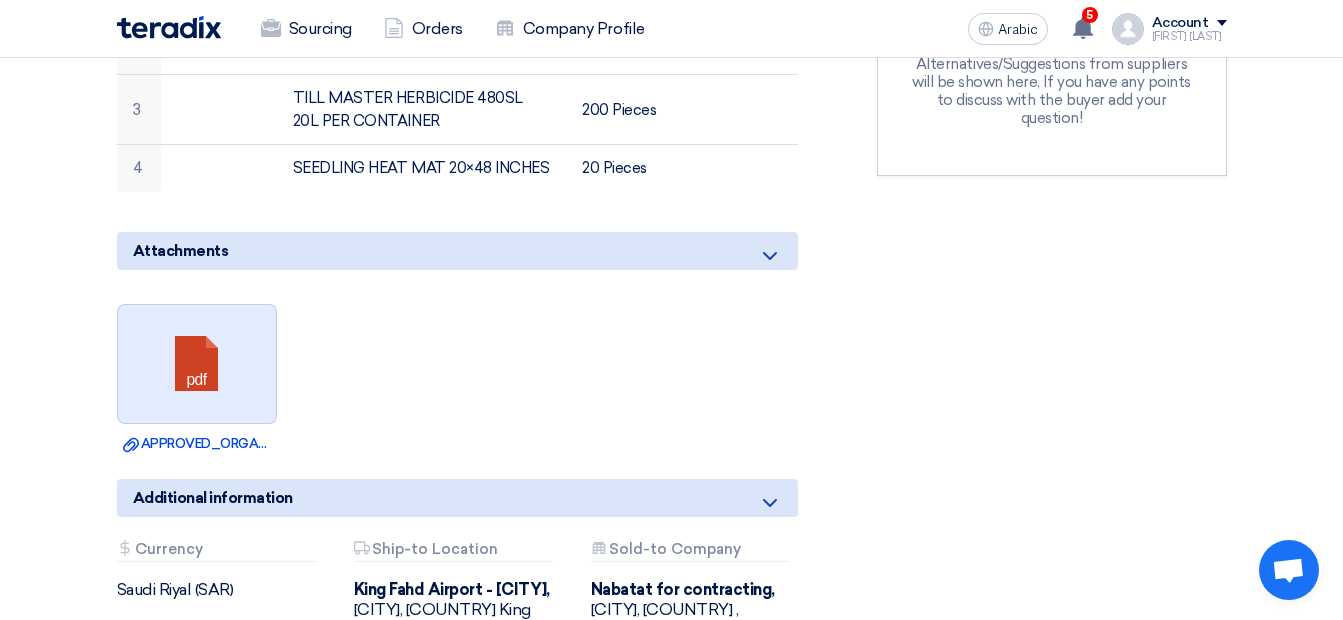click at bounding box center (198, 365) 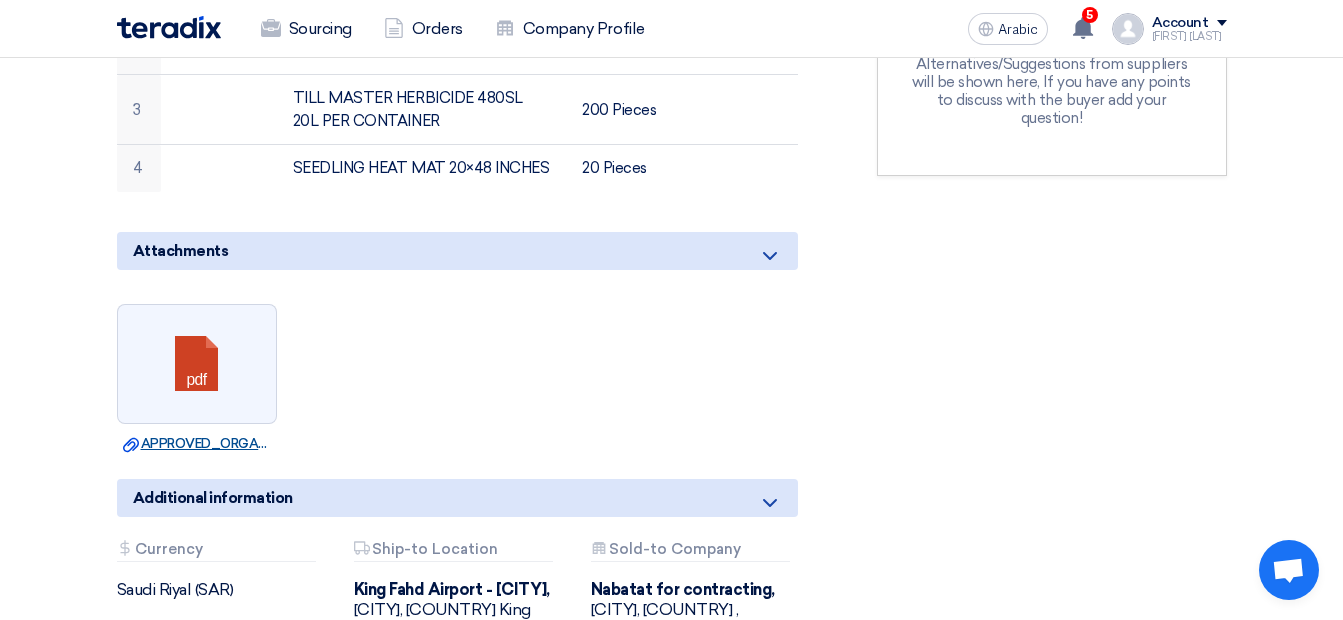 click on "Download file
APPROVED_ORGANIC_FERTILIZER_PEATMOSS_SUPPLY_REQUEST_.pdf" at bounding box center (356, 443) 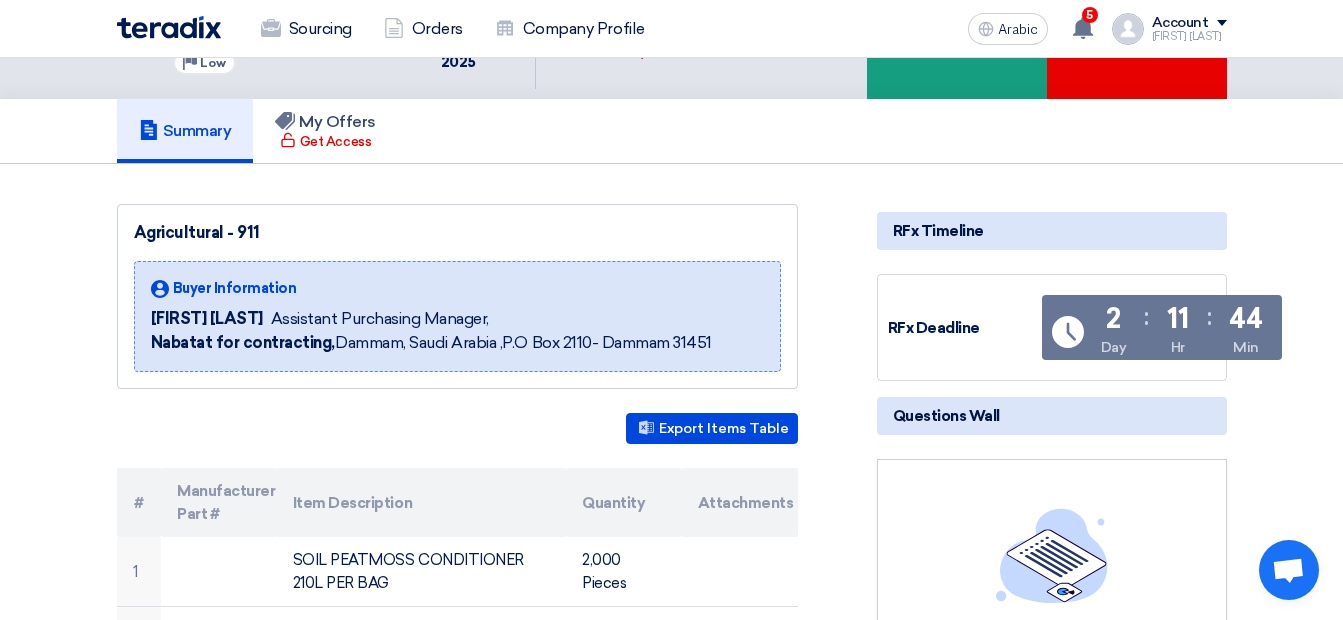 scroll, scrollTop: 0, scrollLeft: 0, axis: both 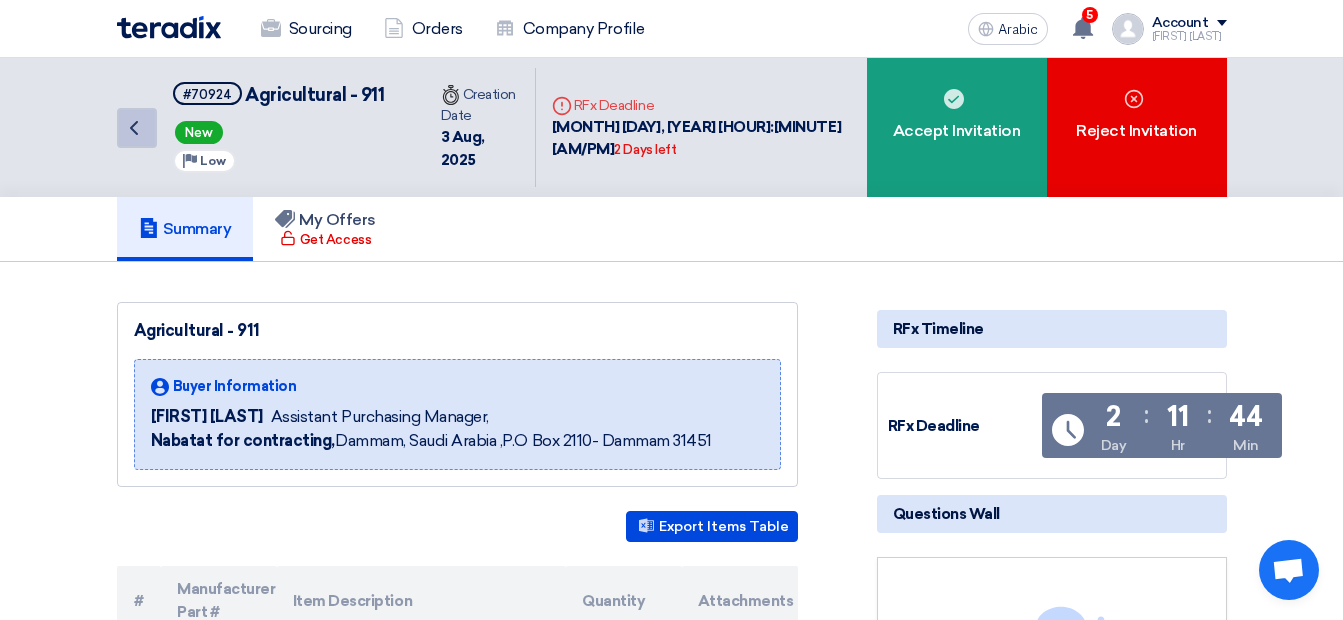 click on "Back" 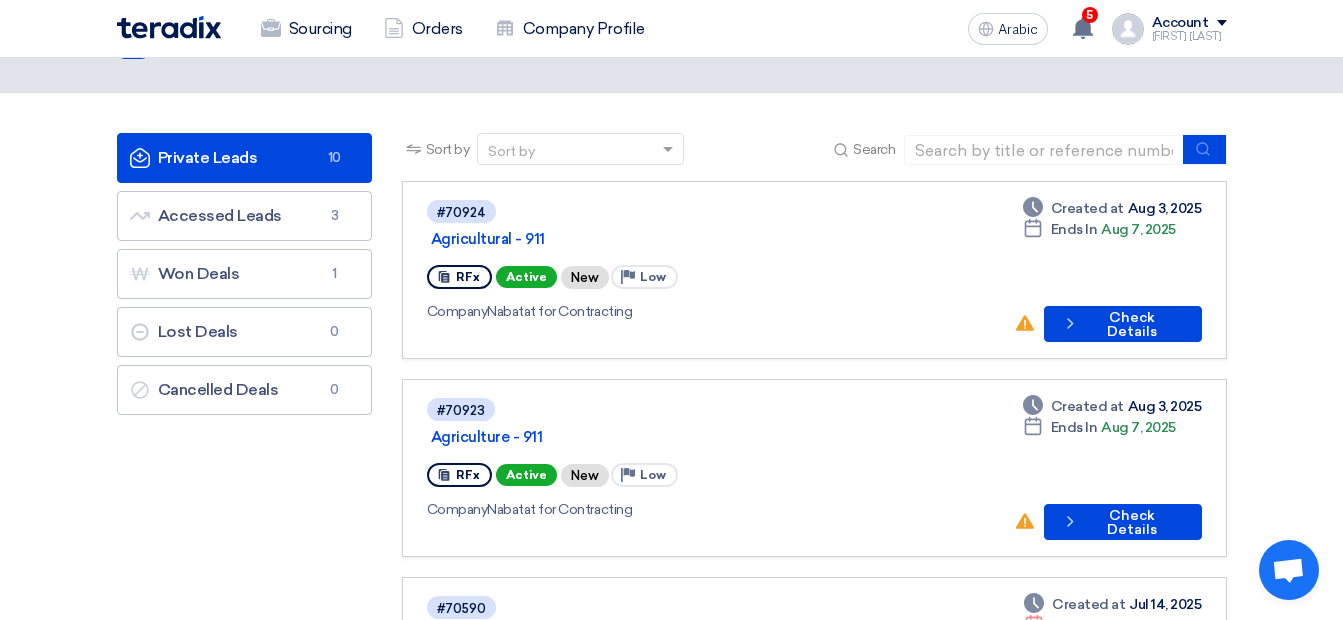 scroll, scrollTop: 100, scrollLeft: 0, axis: vertical 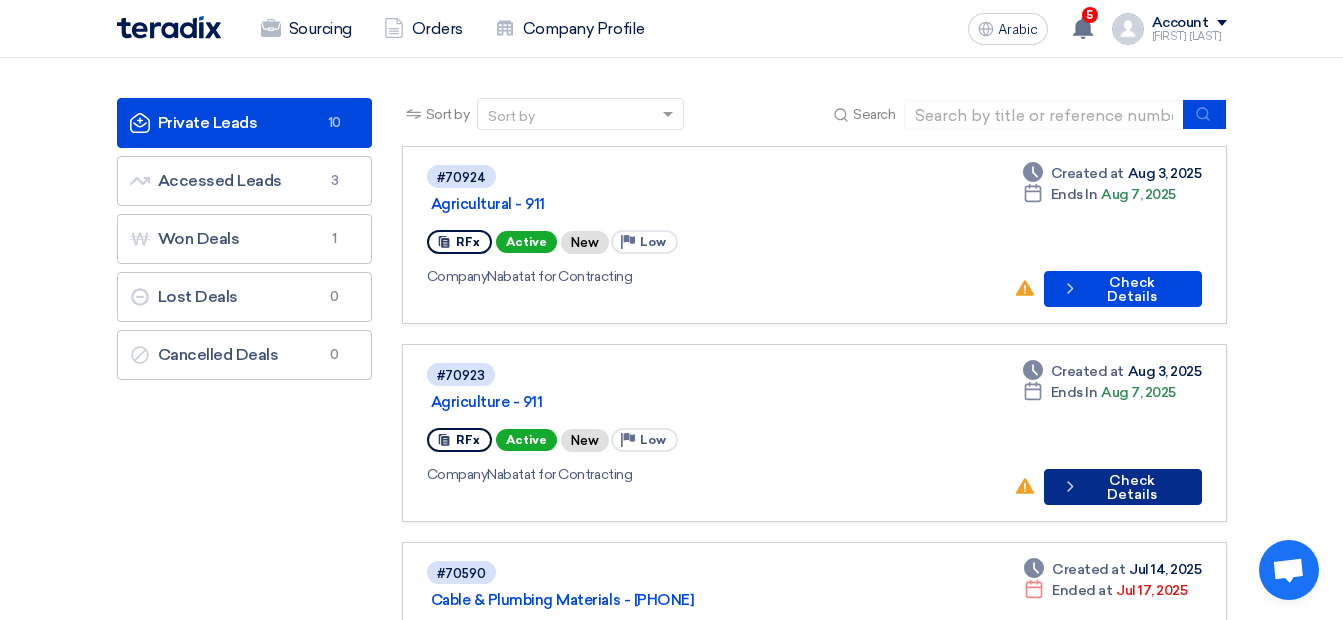 click on "Check details
Check Details" 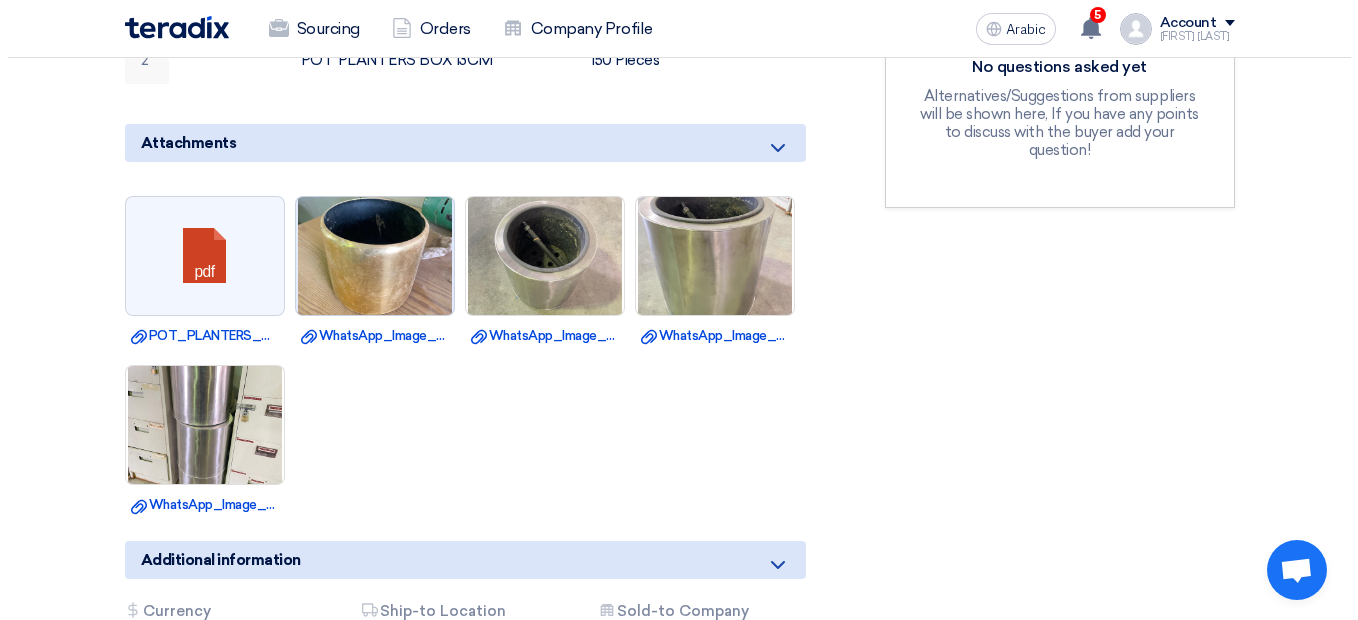 scroll, scrollTop: 700, scrollLeft: 0, axis: vertical 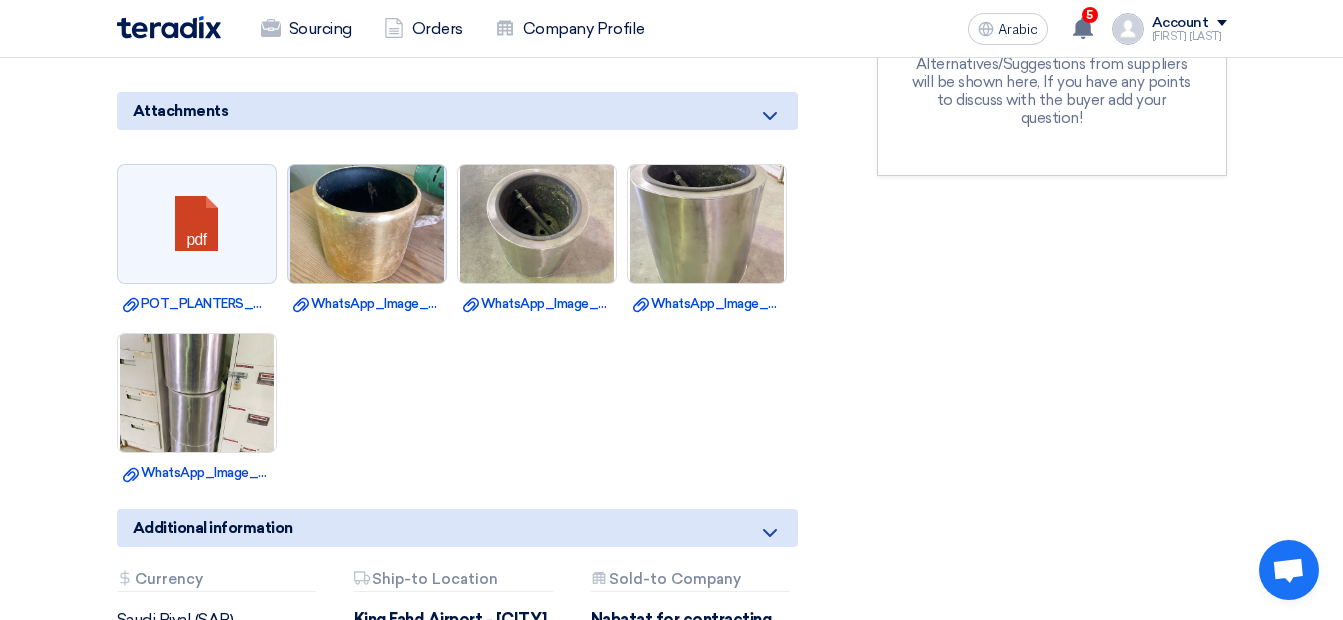 click at bounding box center (367, 223) 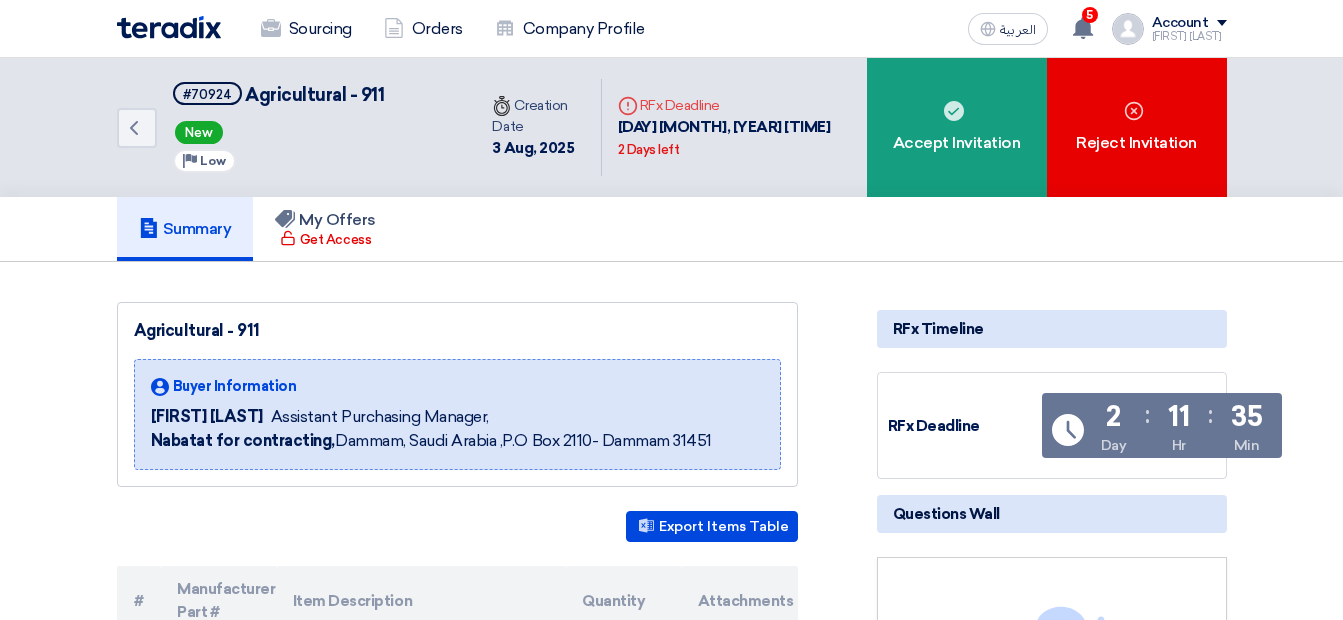 scroll, scrollTop: 0, scrollLeft: 0, axis: both 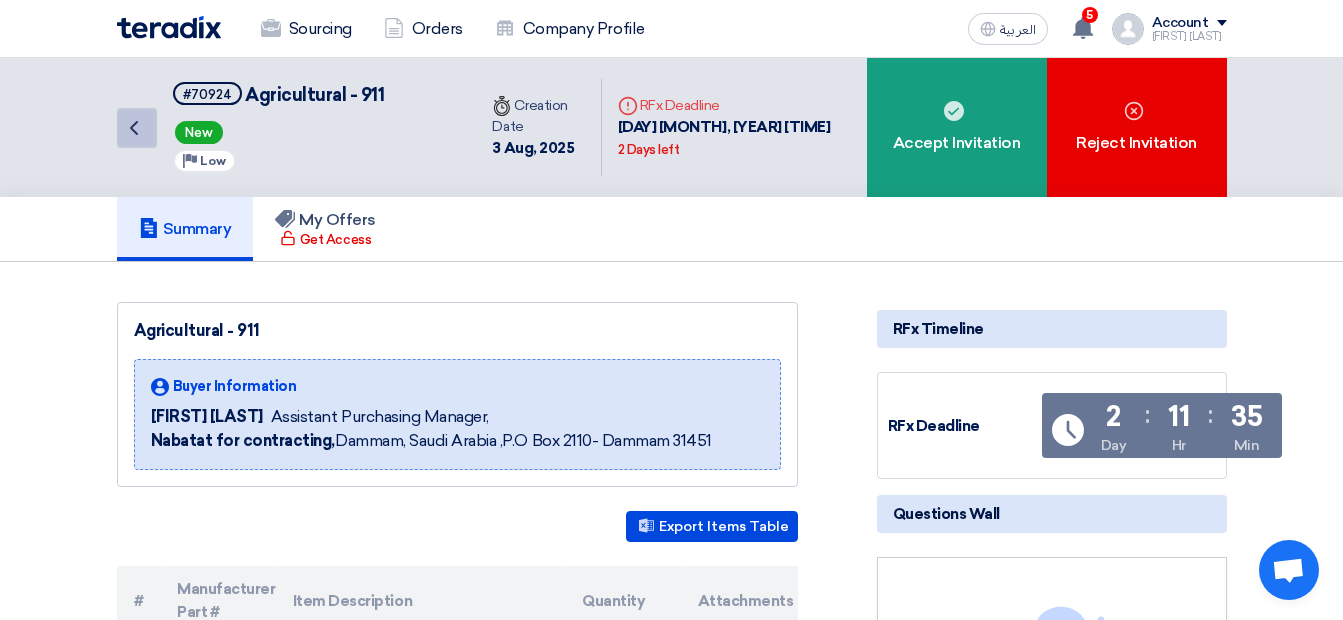 click on "Back" 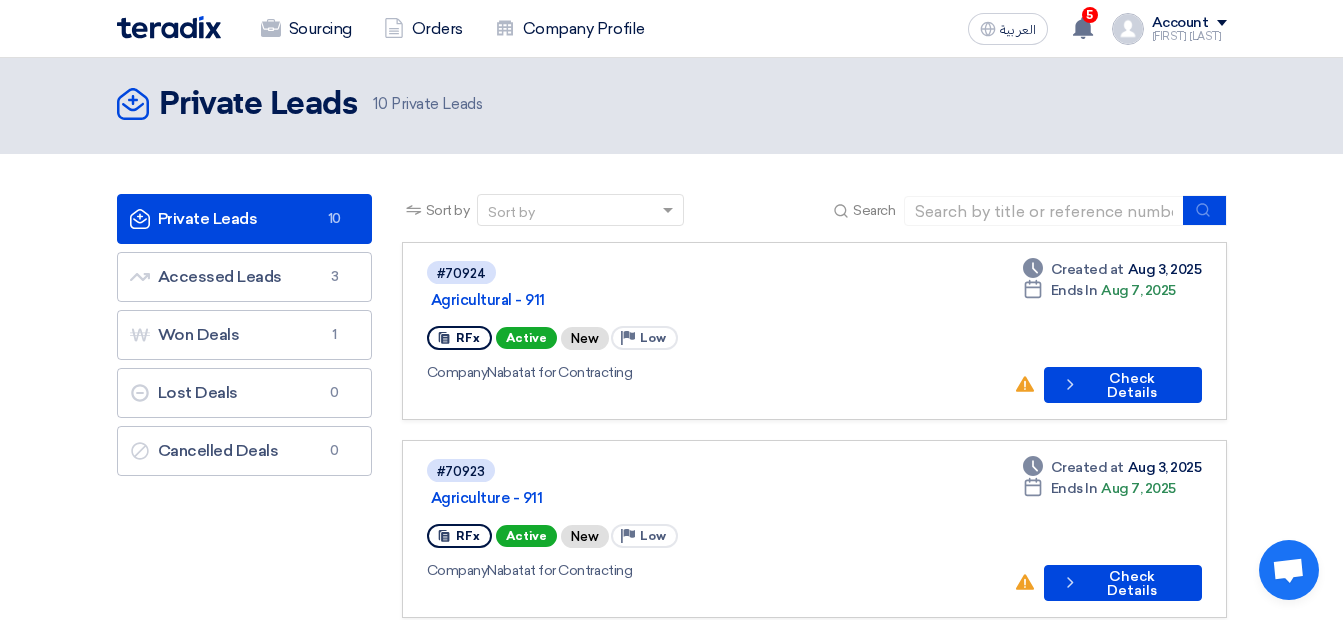 scroll, scrollTop: 0, scrollLeft: 0, axis: both 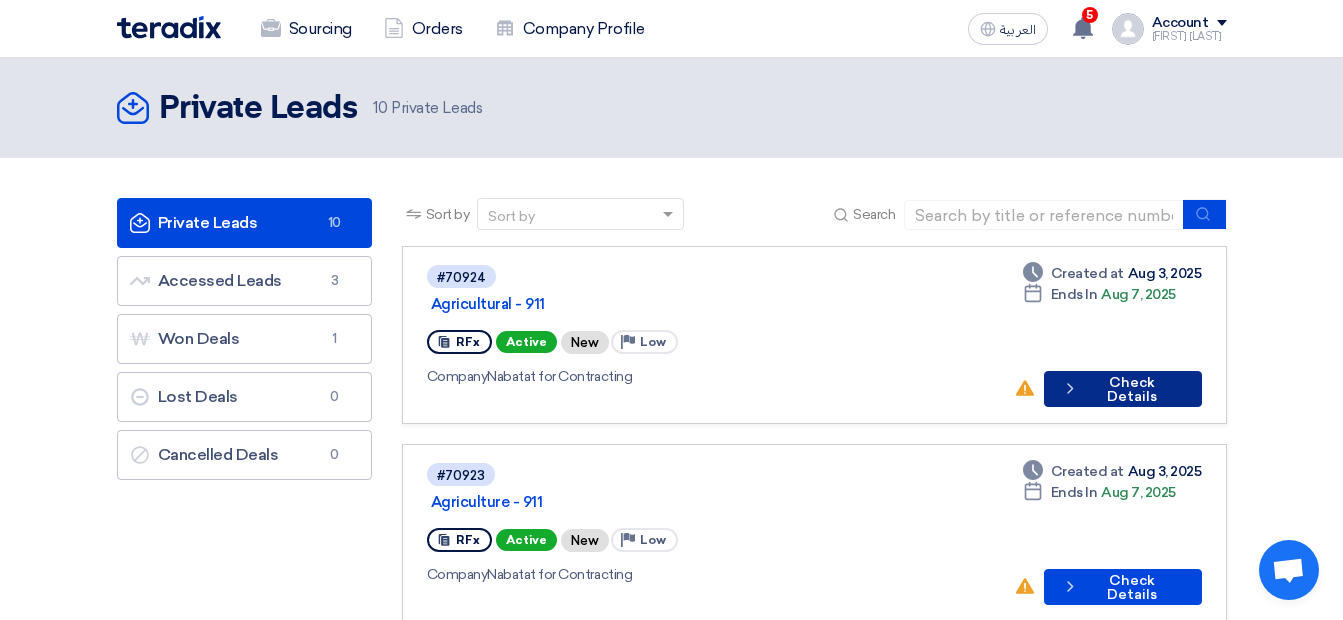 click on "Check details
Check Details" 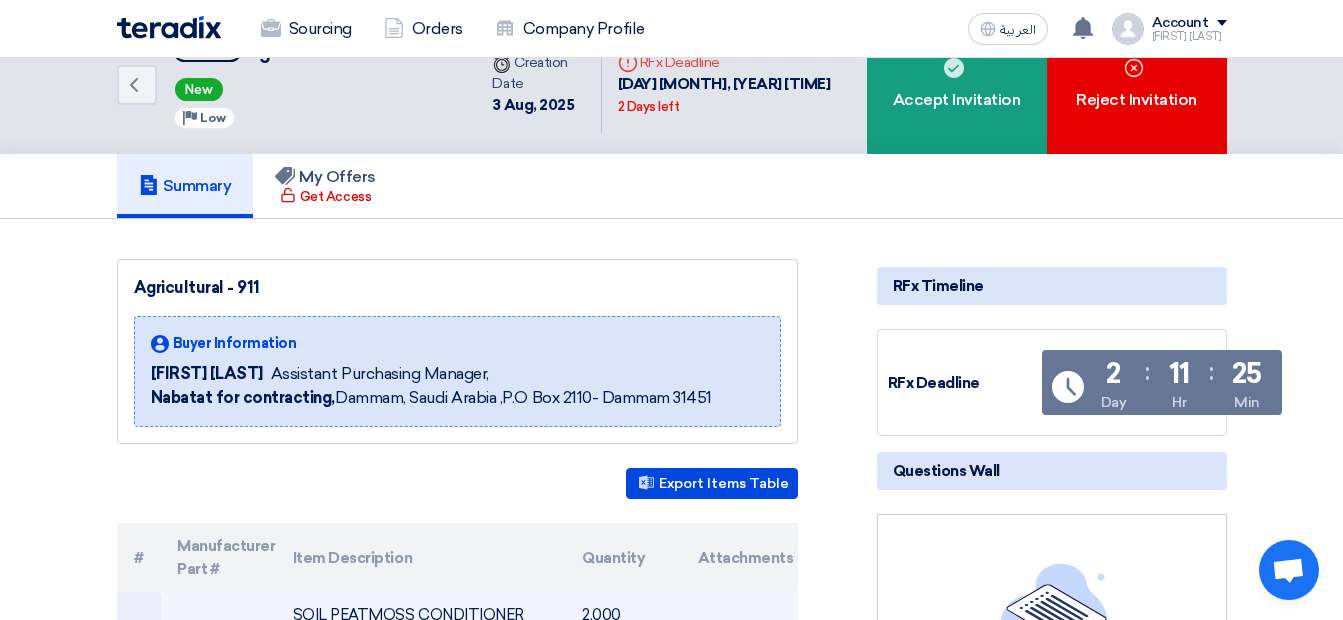 scroll, scrollTop: 0, scrollLeft: 0, axis: both 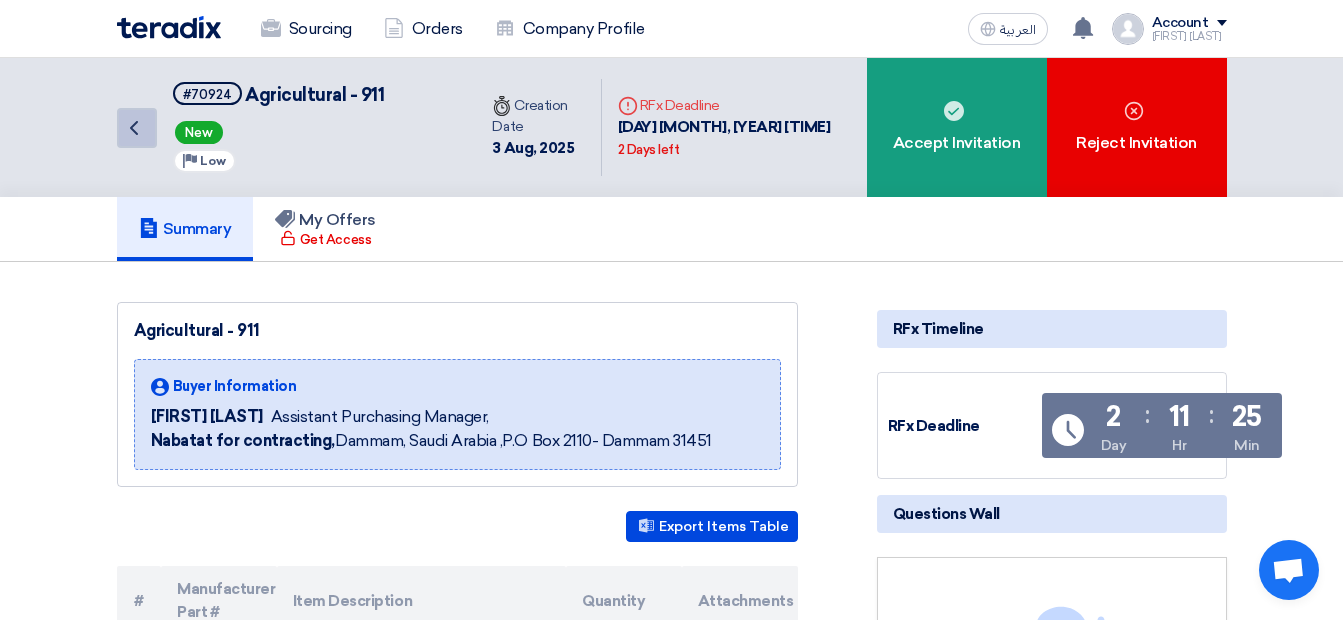 click on "Back" 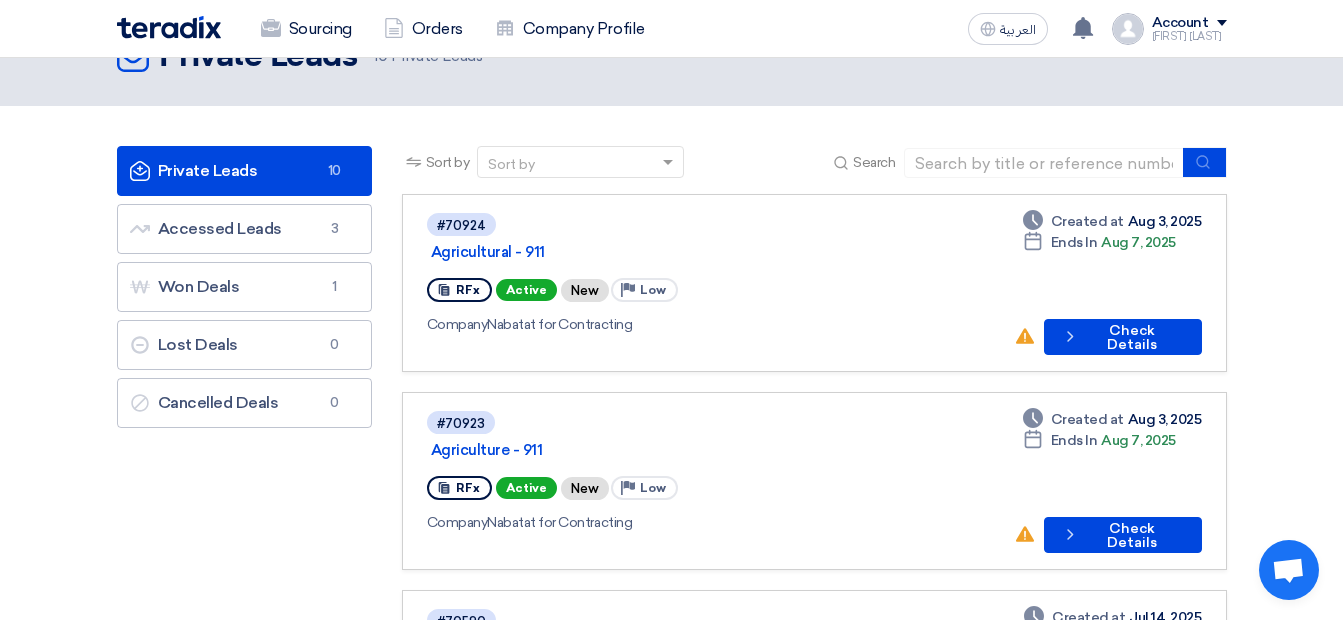 scroll, scrollTop: 100, scrollLeft: 0, axis: vertical 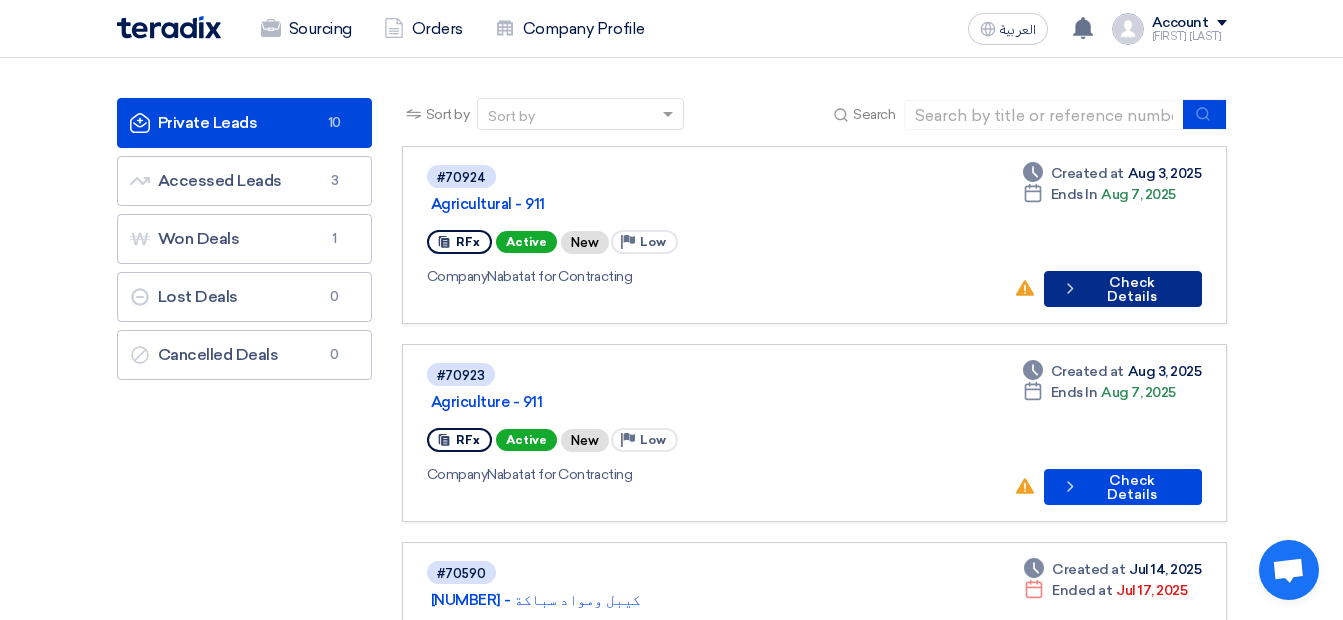 click on "Check details
Check Details" 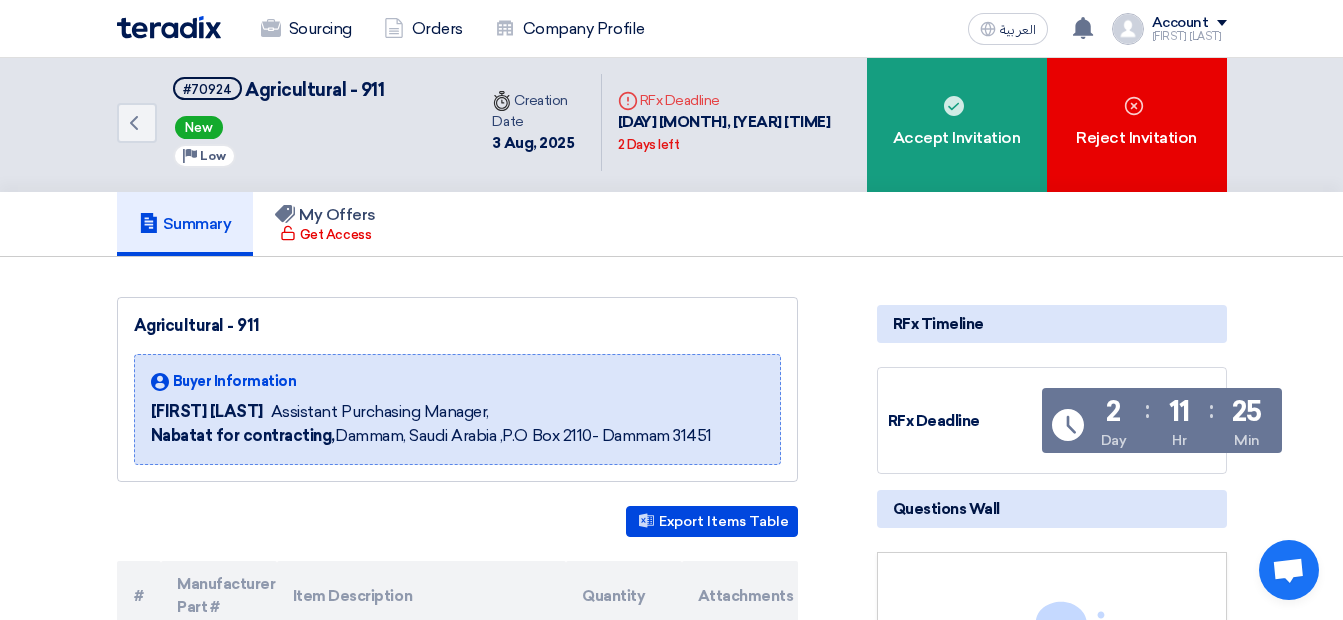scroll, scrollTop: 0, scrollLeft: 0, axis: both 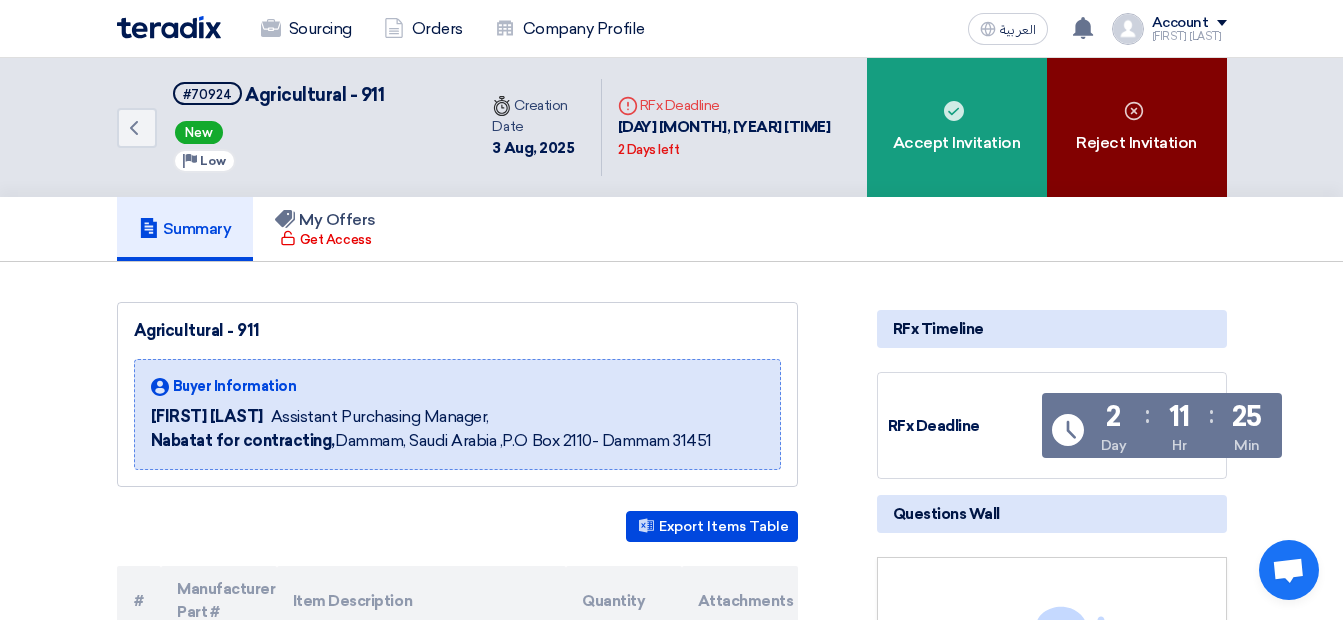 click on "Reject Invitation" 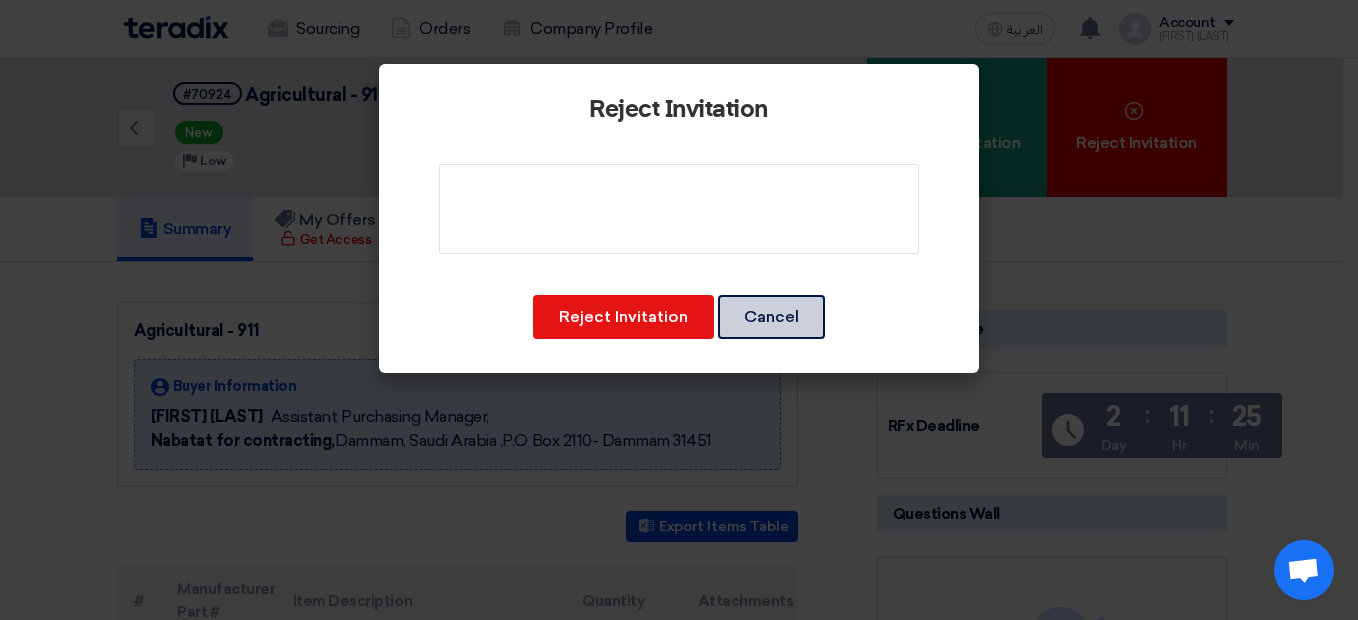 click on "Cancel" 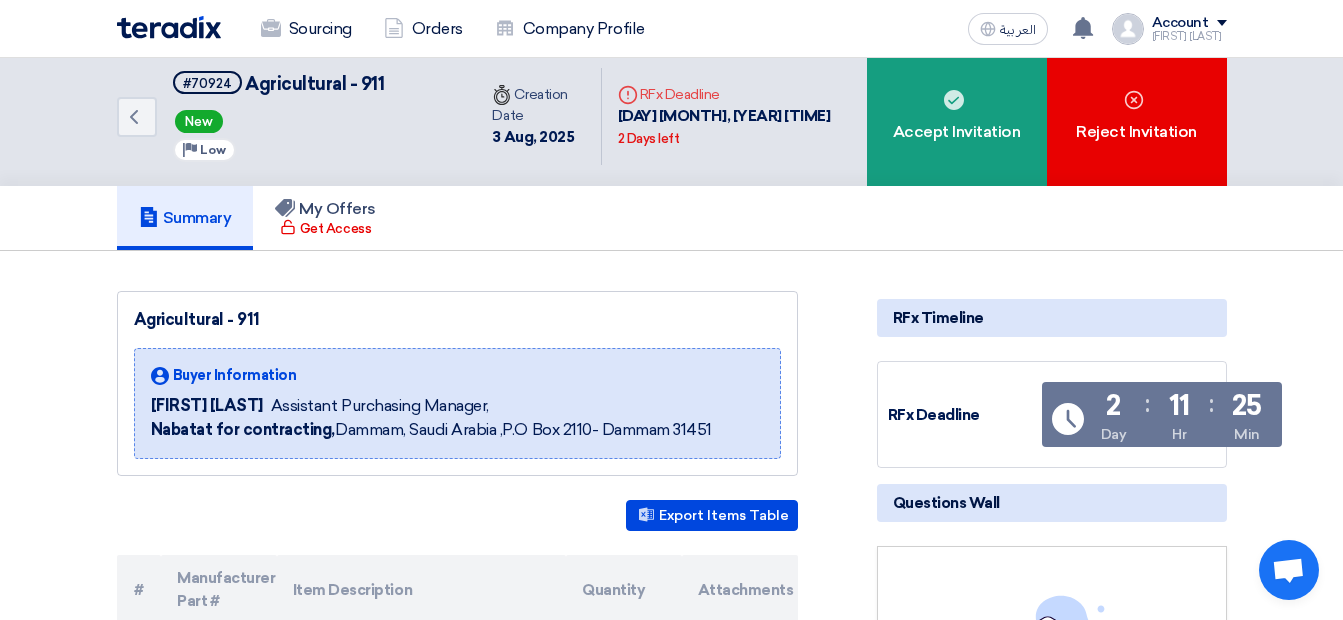 scroll, scrollTop: 0, scrollLeft: 0, axis: both 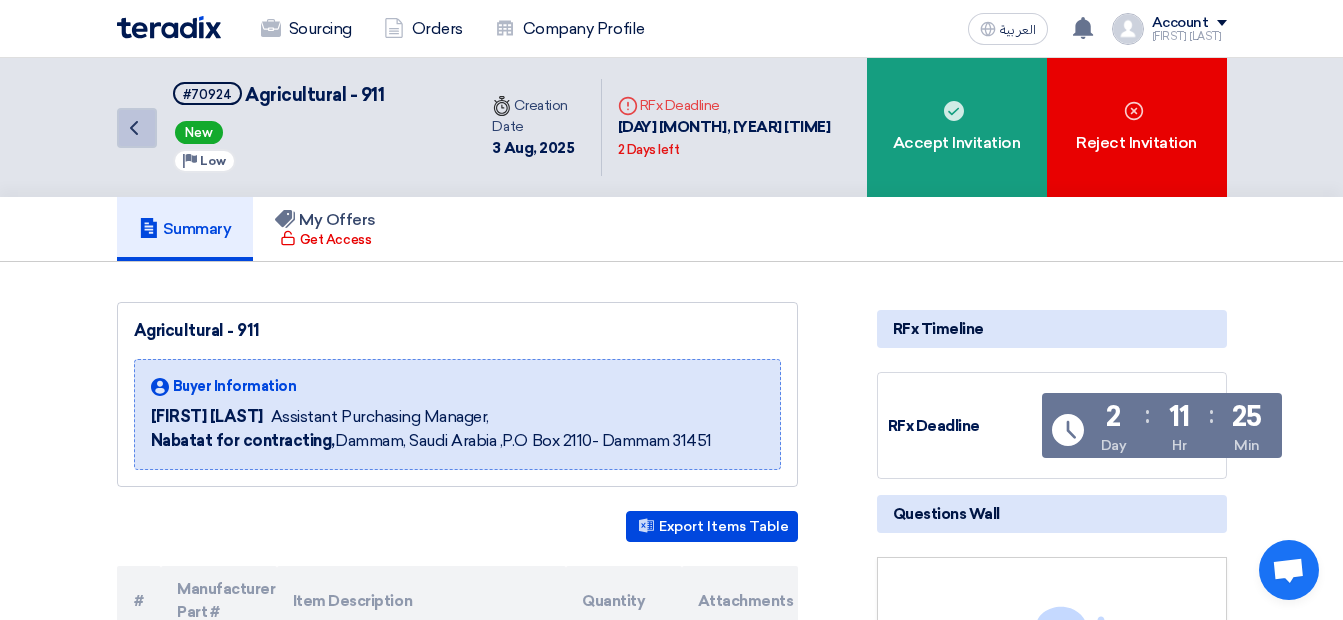 click on "Back" 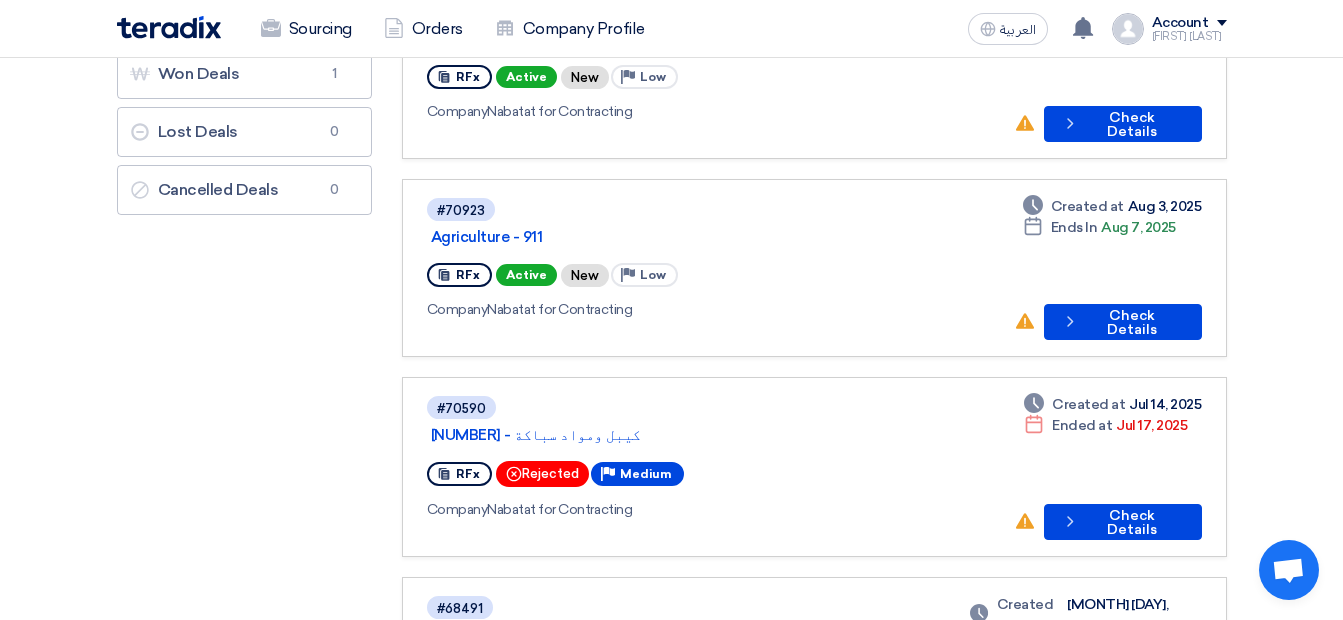 scroll, scrollTop: 300, scrollLeft: 0, axis: vertical 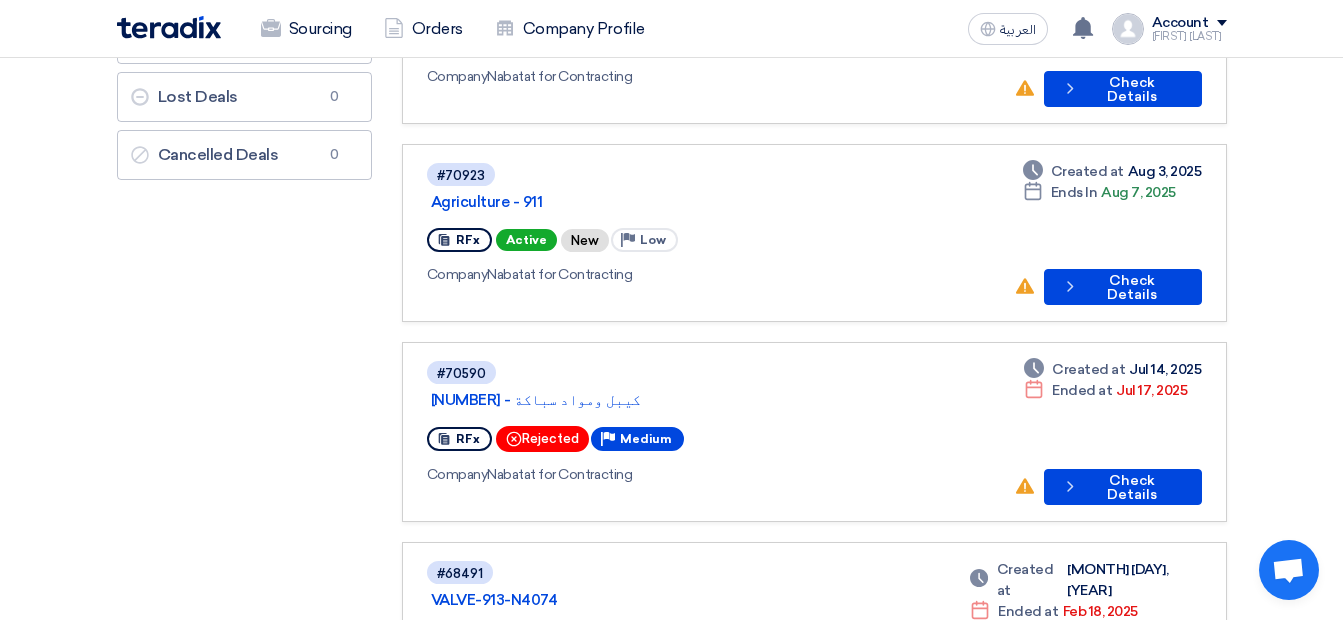 click on "Rejected" 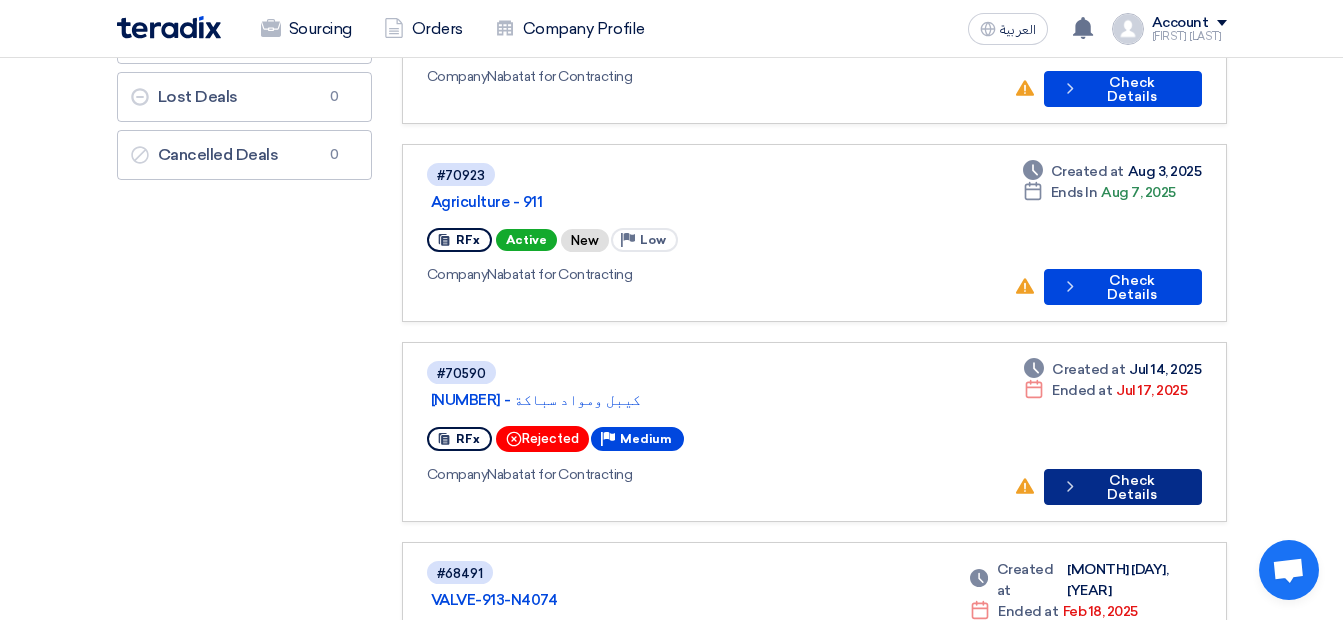 click 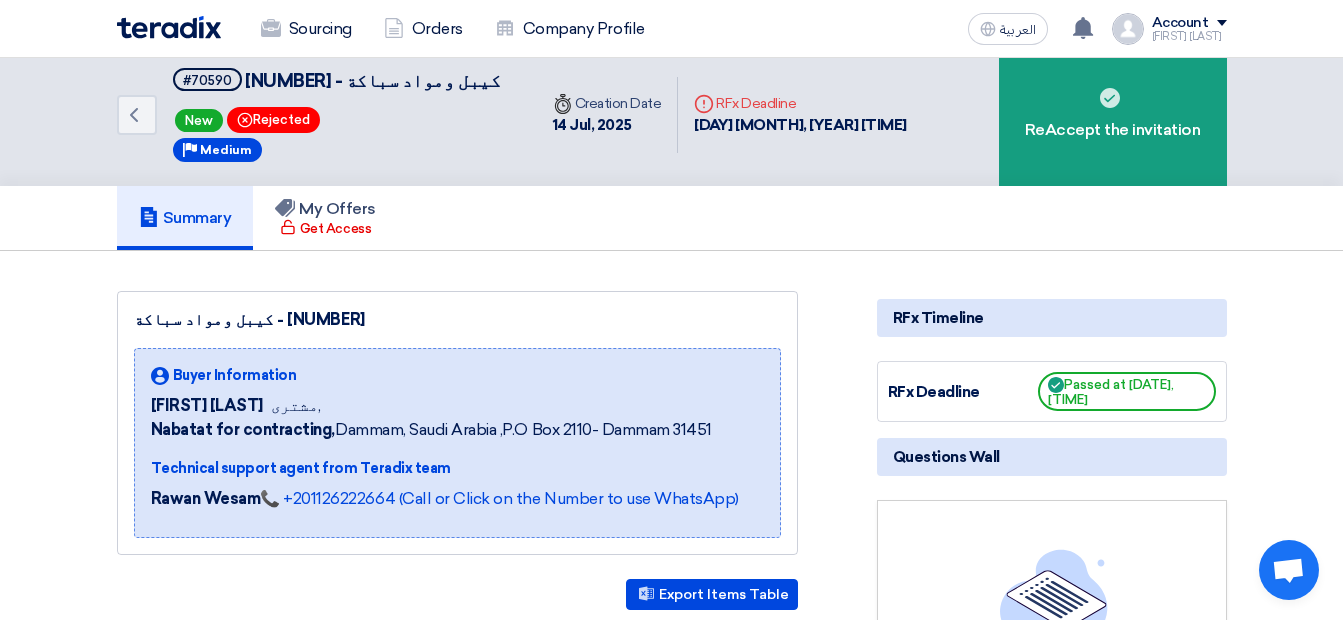 scroll, scrollTop: 0, scrollLeft: 0, axis: both 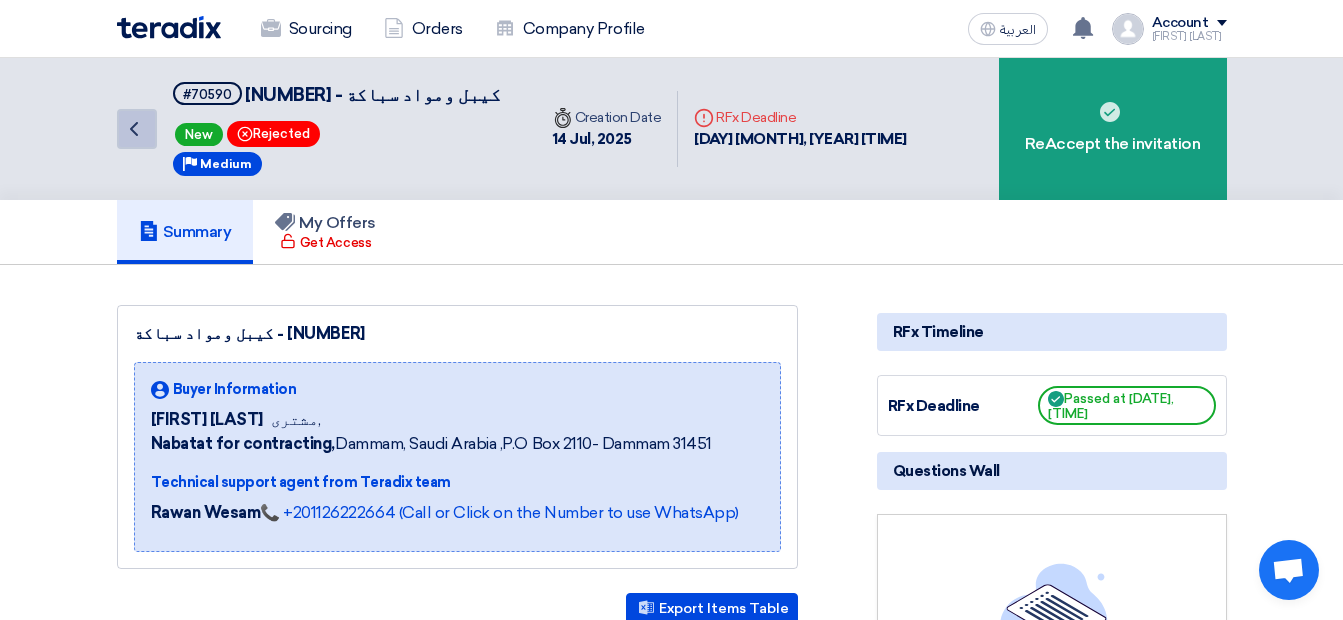 click on "Back" 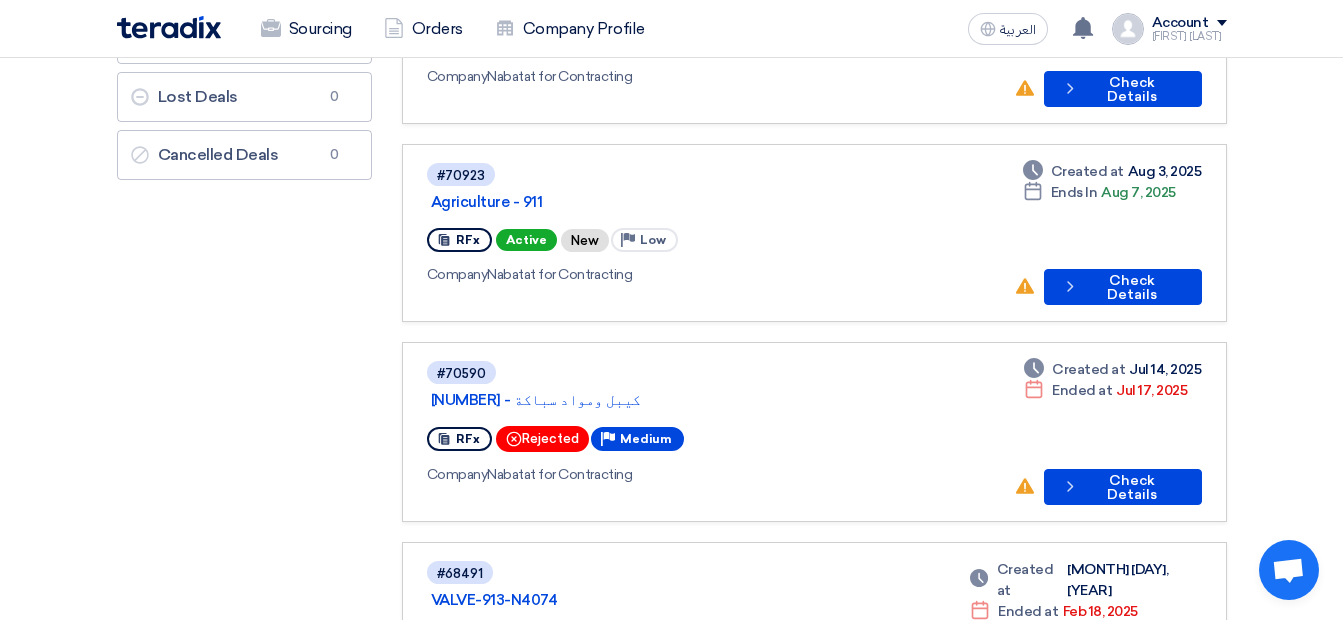 scroll, scrollTop: 400, scrollLeft: 0, axis: vertical 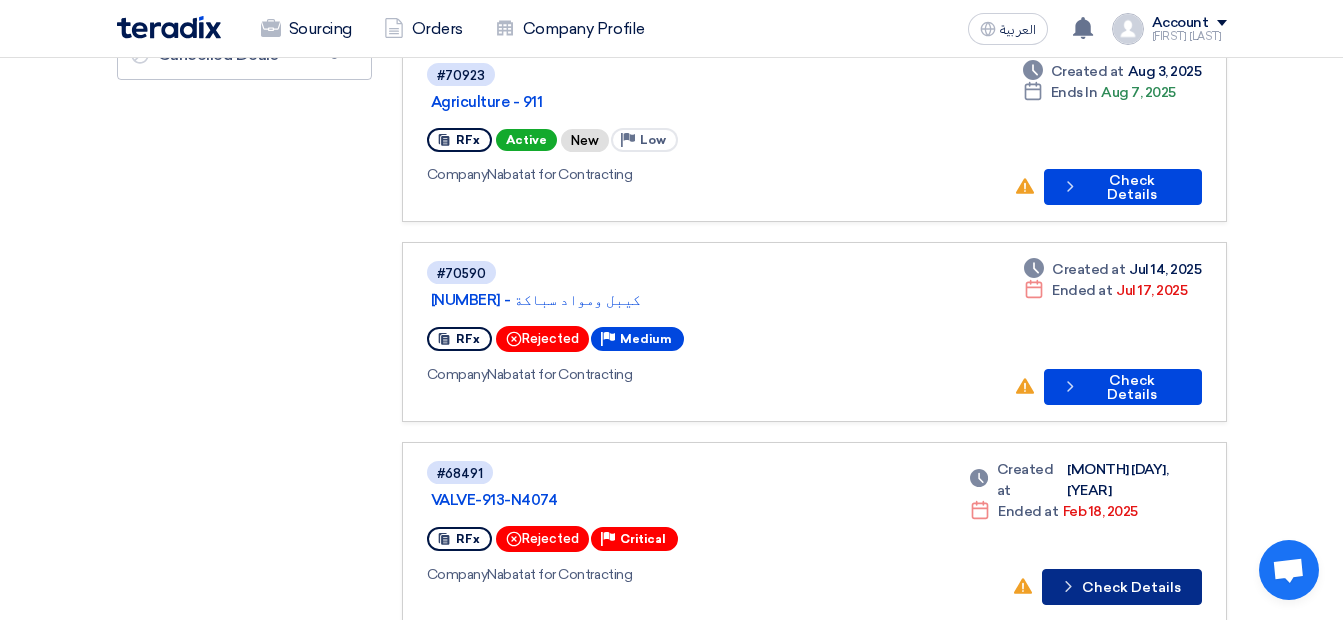 click 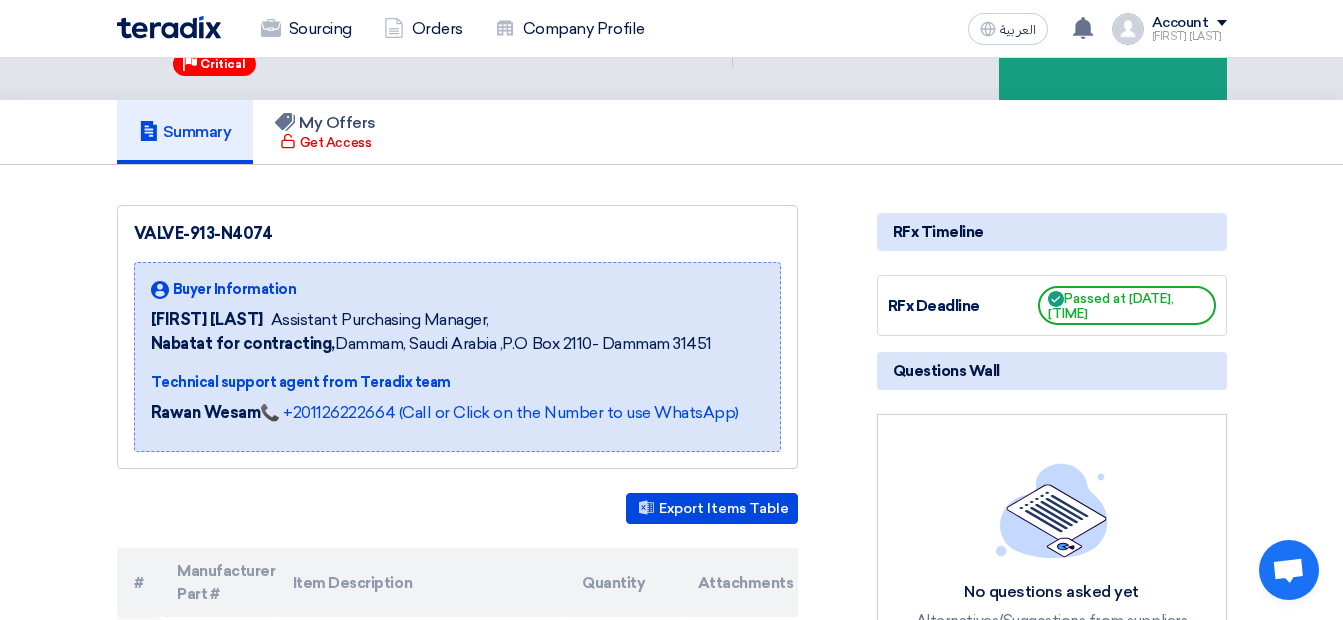 scroll, scrollTop: 0, scrollLeft: 0, axis: both 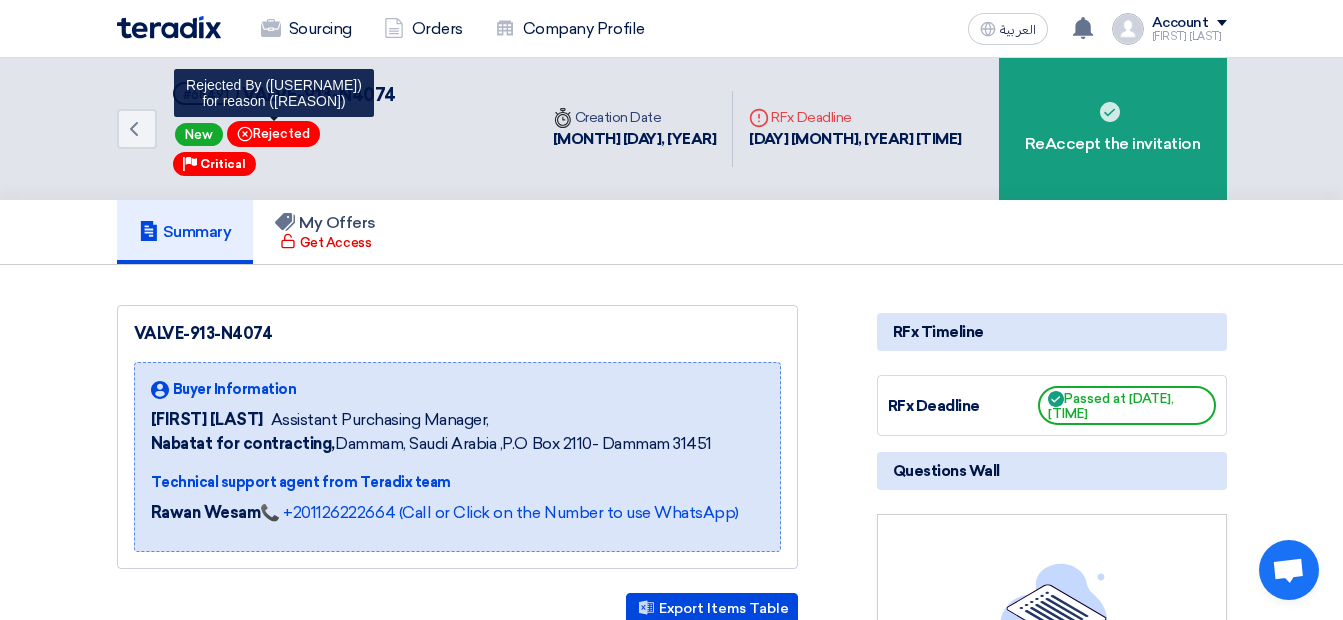 click on "Bookmark
Rejected" 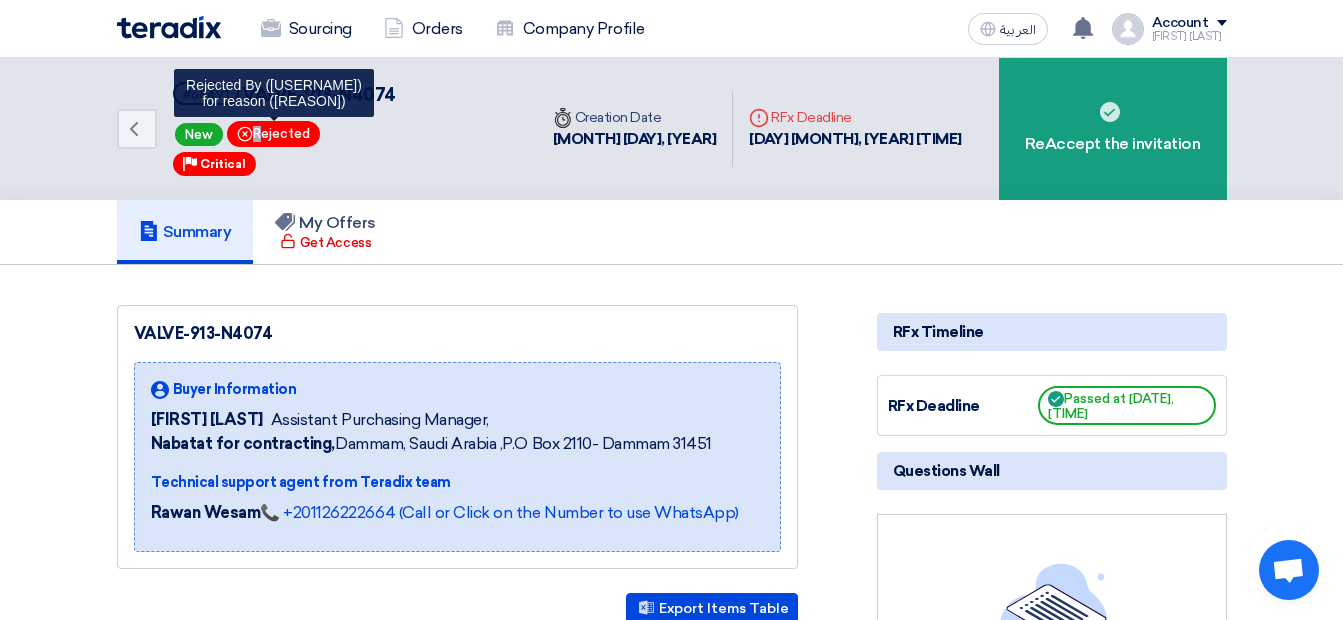 click 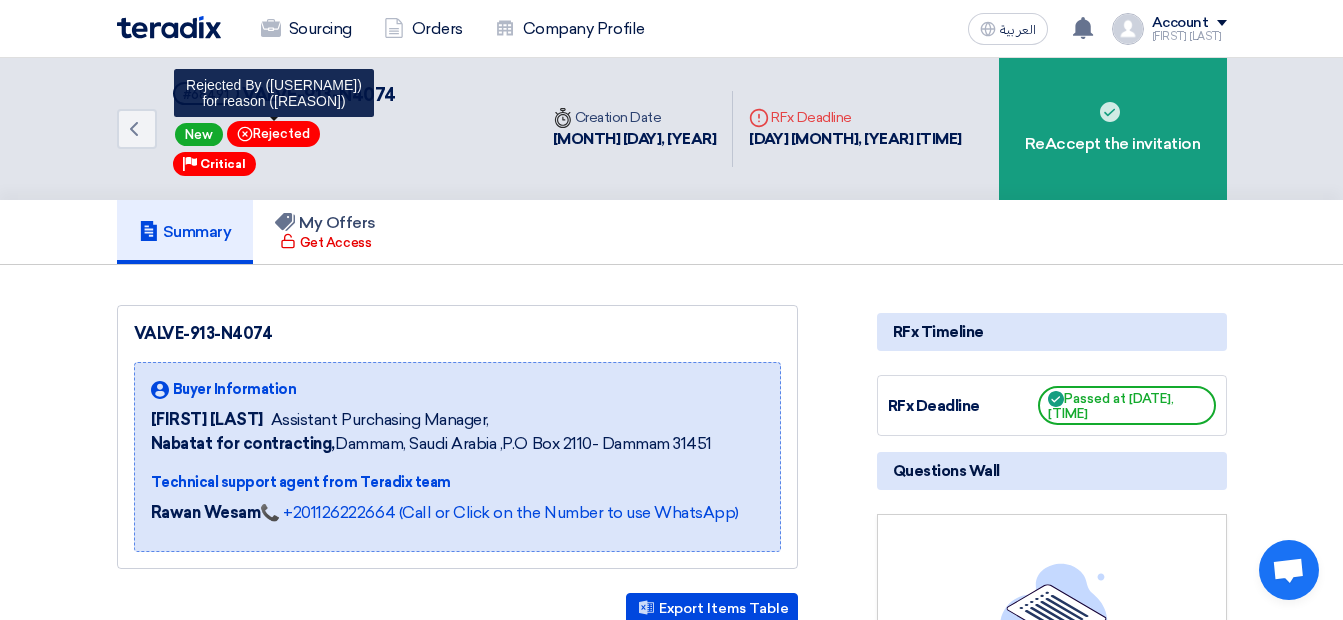 click on "Bookmark
Rejected" 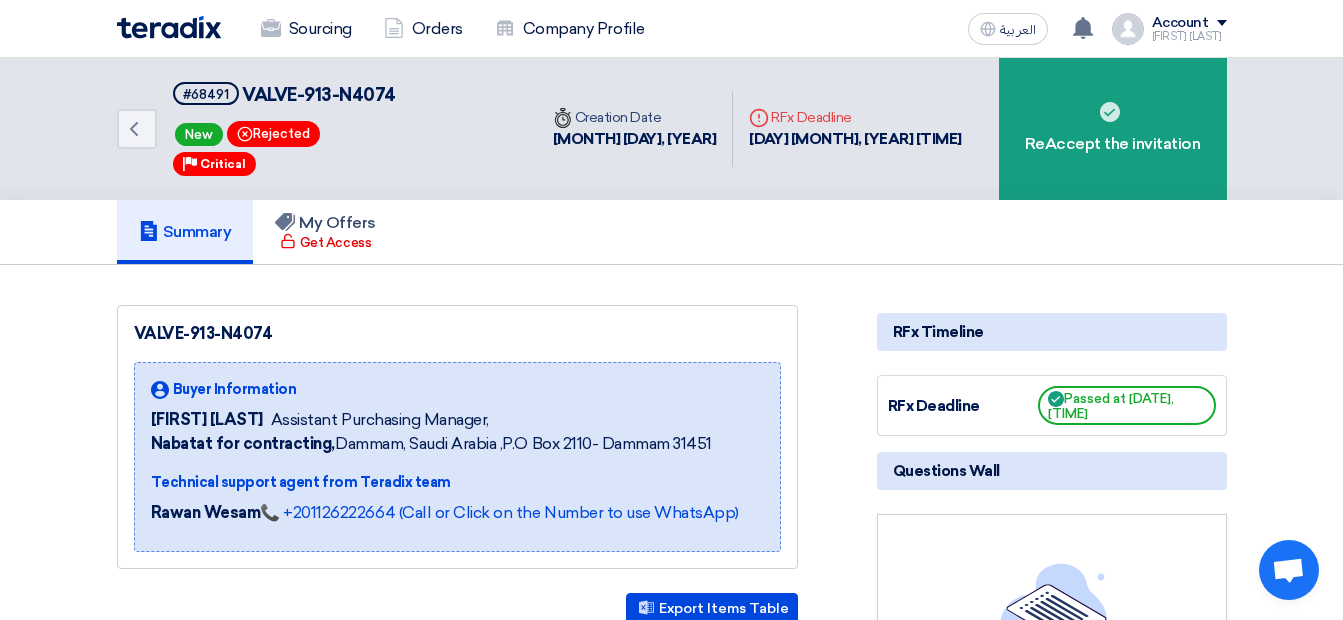 click on "Back
#68491
VALVE-913-N4074
New
Bookmark
Rejected
Priority
Critical
Time
Creation Date" 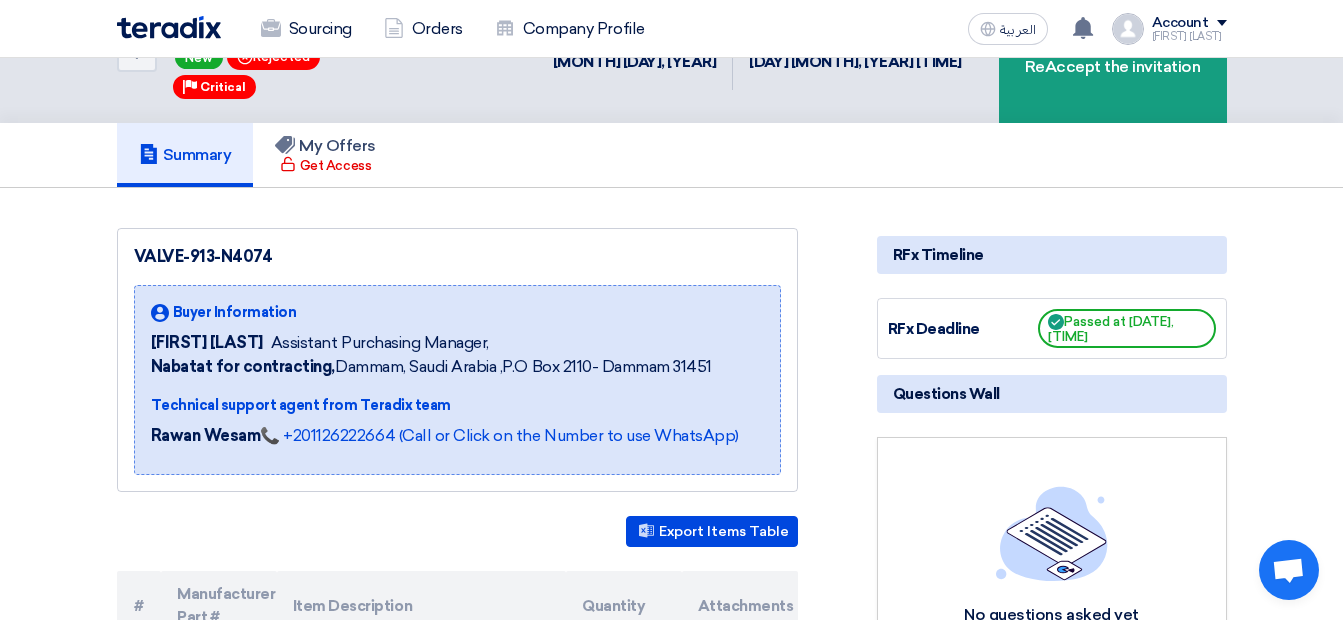 scroll, scrollTop: 0, scrollLeft: 0, axis: both 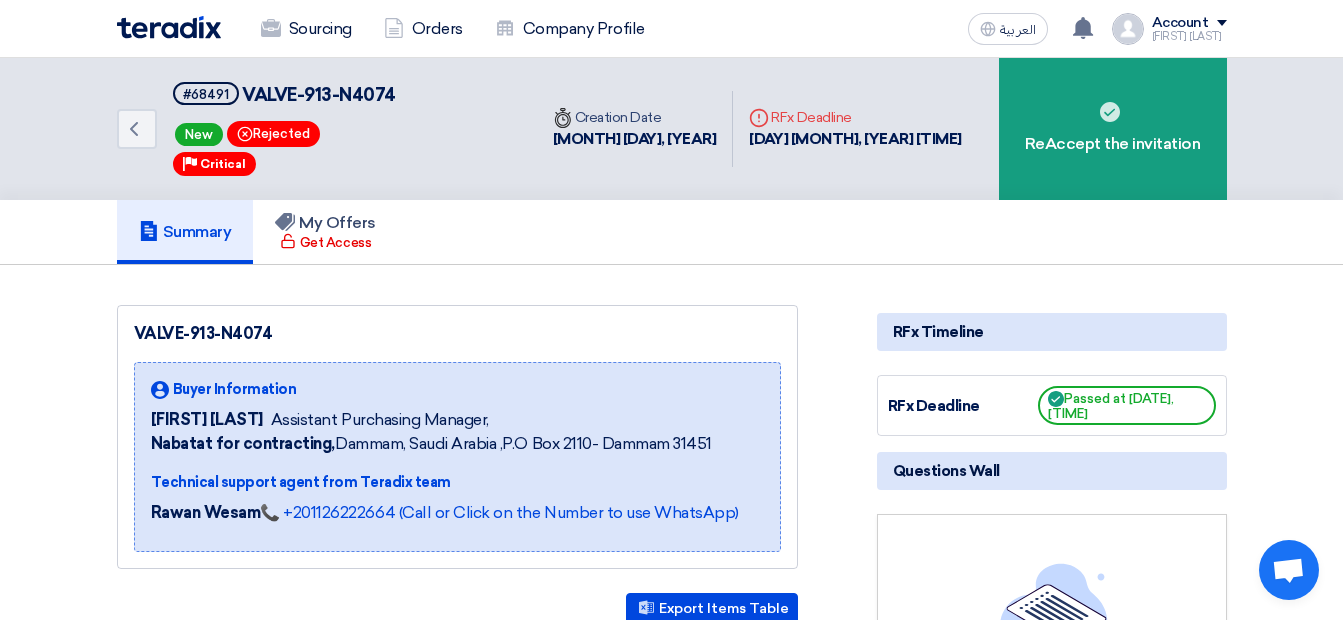 click 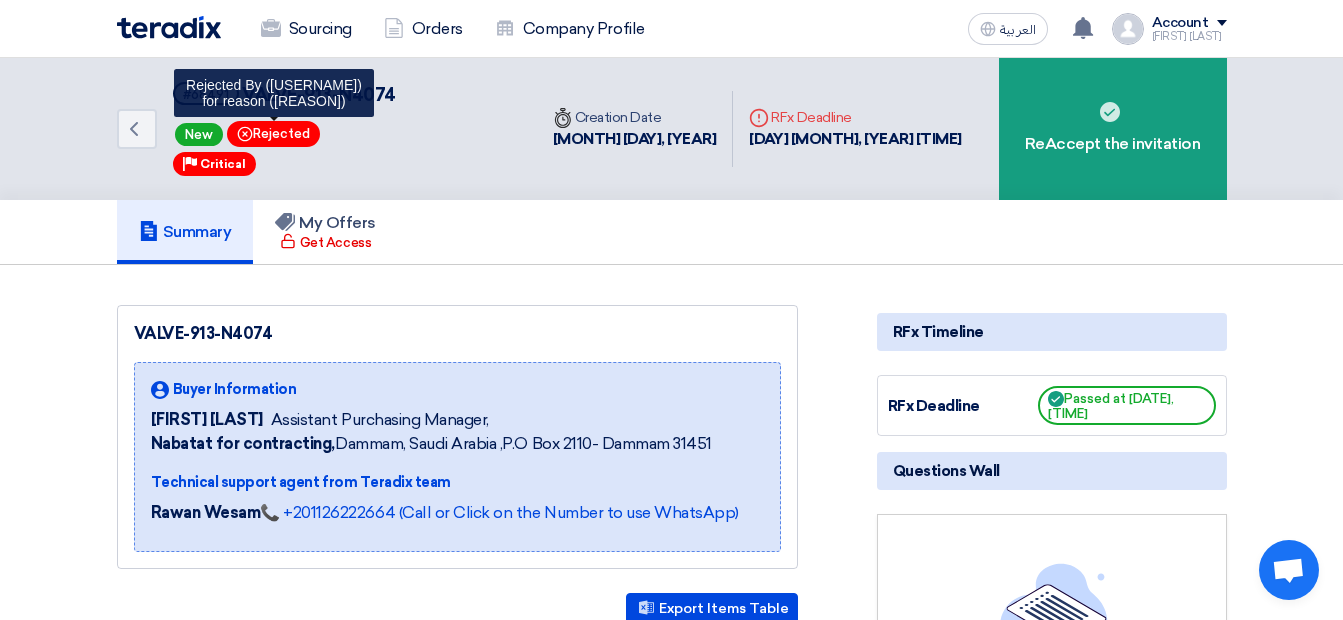 click on "Bookmark
Rejected" 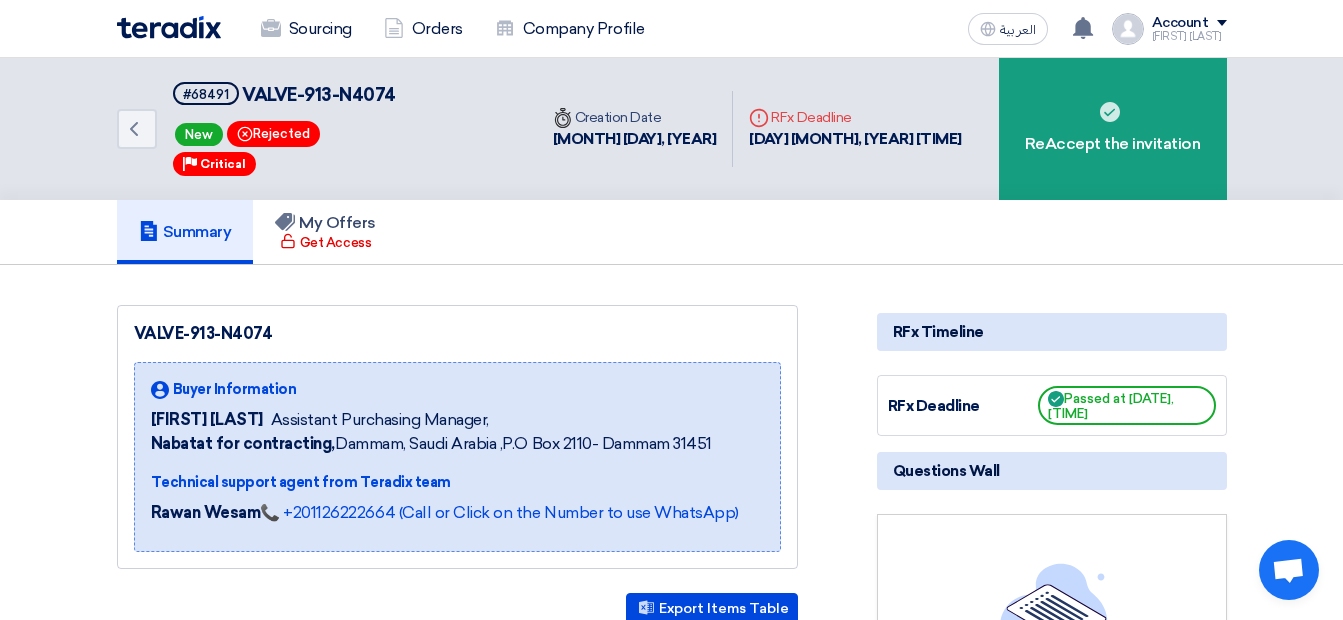 click 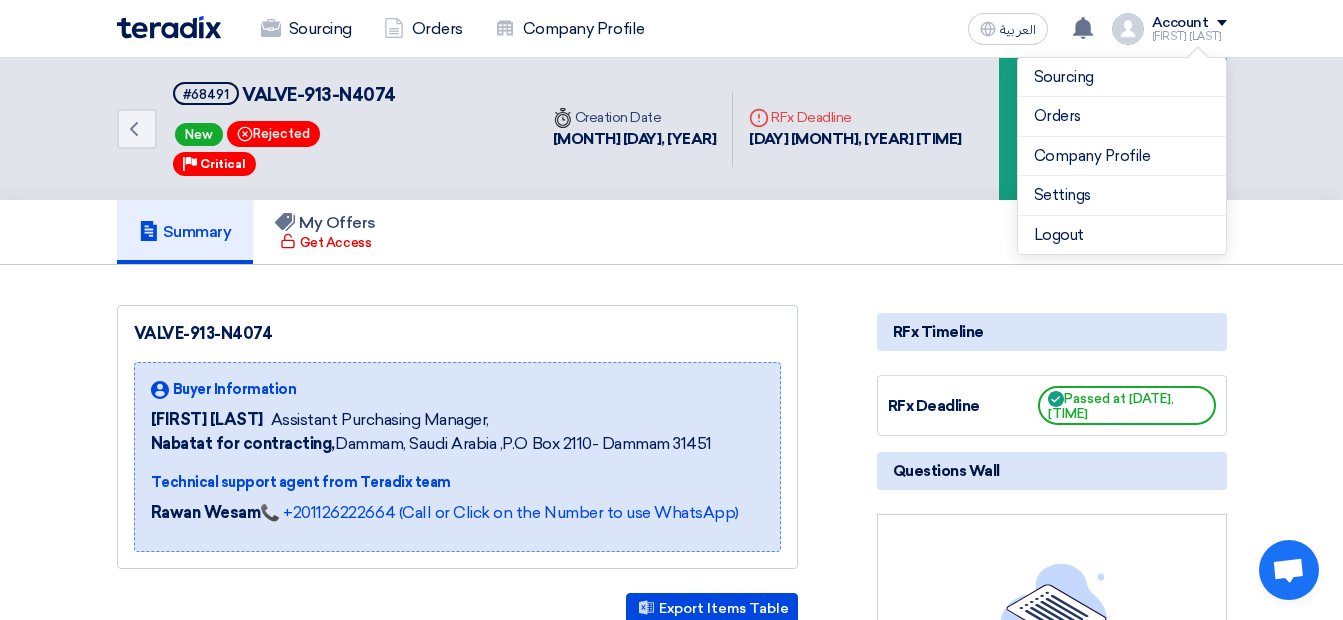 click on "Summary
My Offers
Get Access" 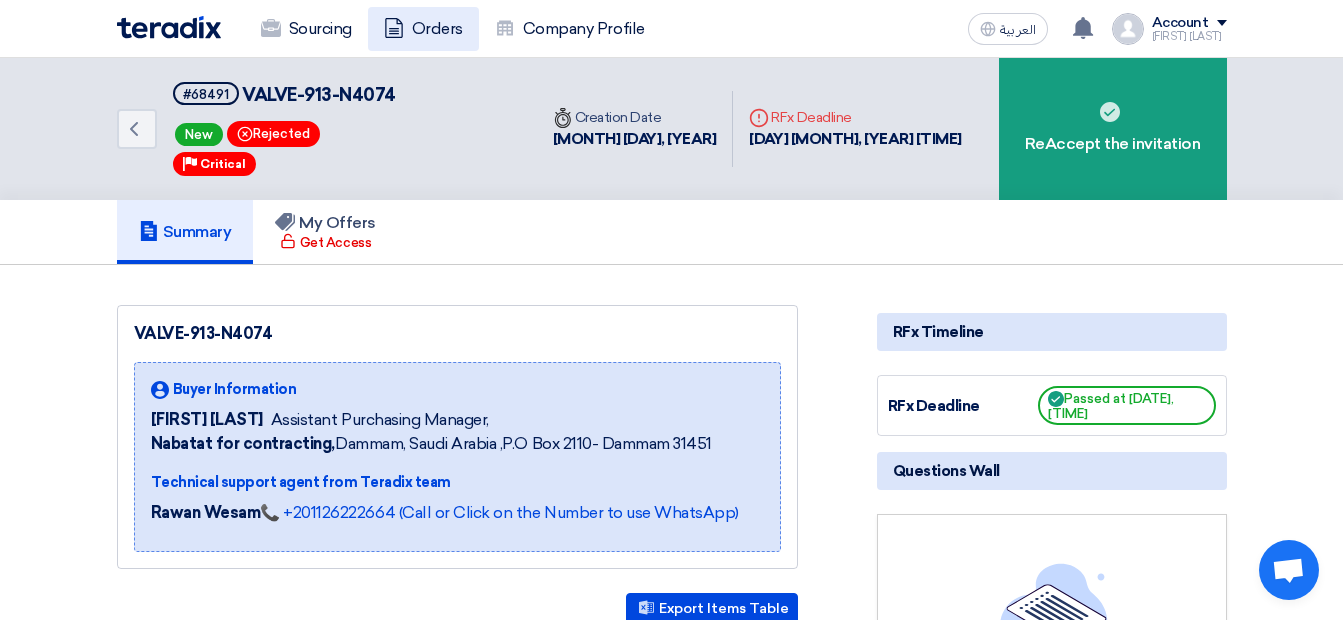 click on "Orders" 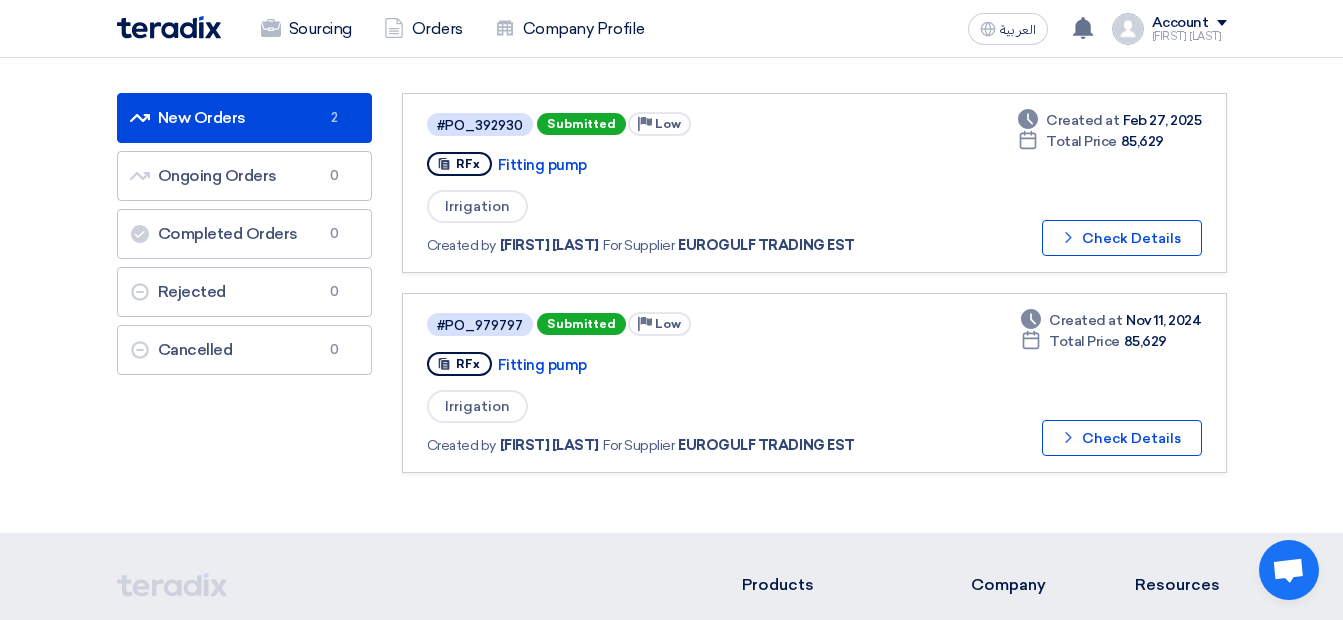 scroll, scrollTop: 0, scrollLeft: 0, axis: both 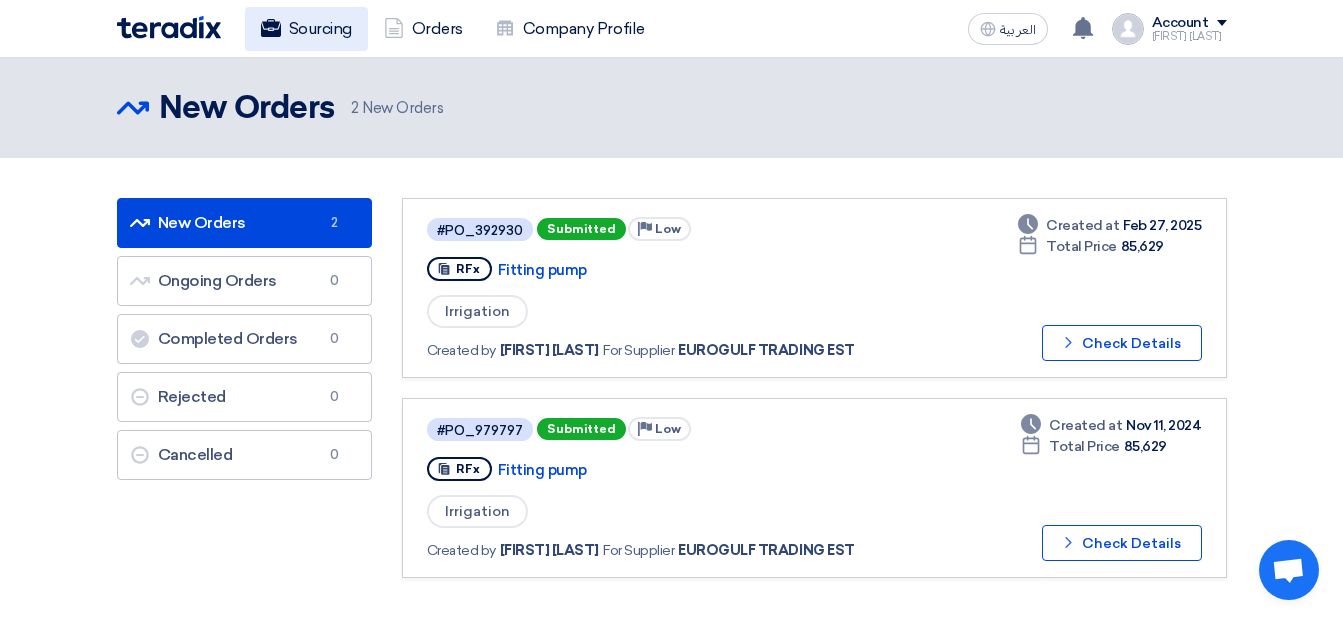 click on "Sourcing" 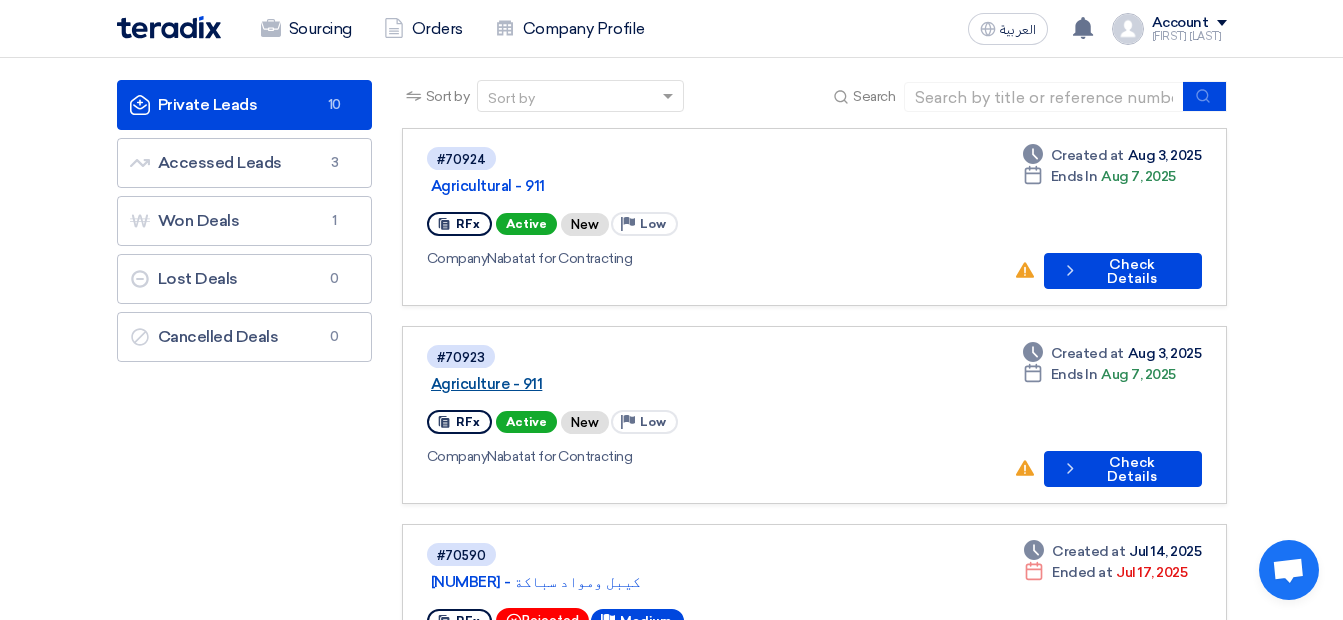 scroll, scrollTop: 100, scrollLeft: 0, axis: vertical 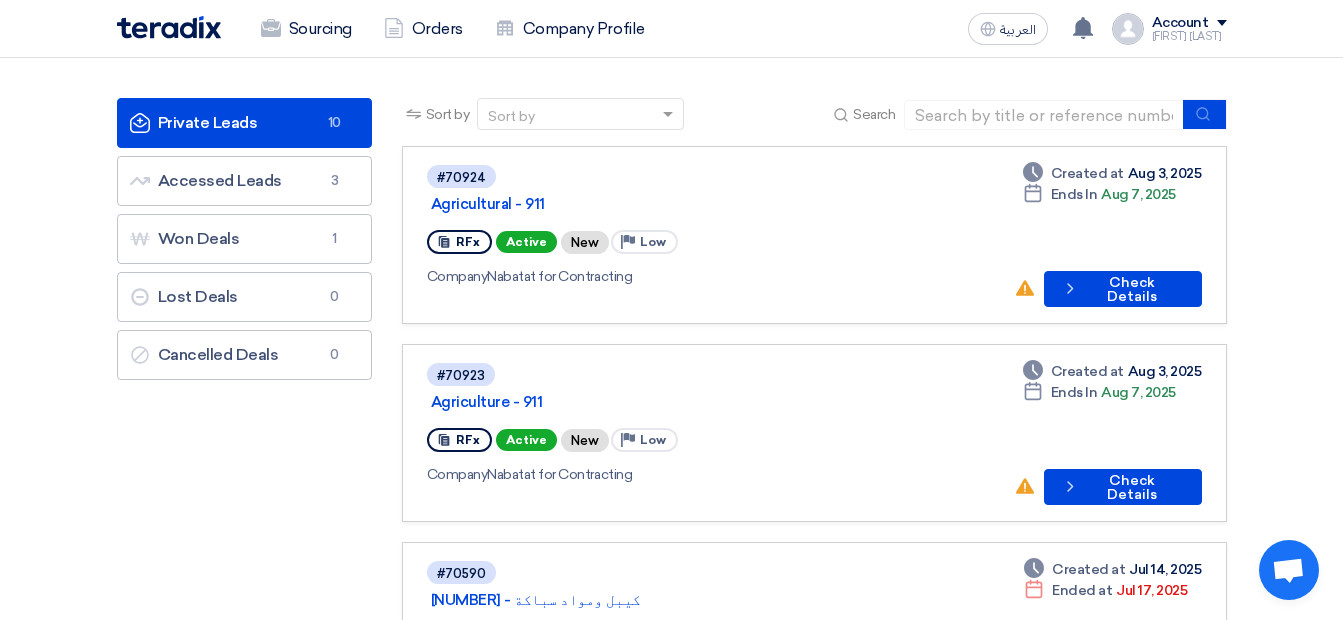 click on "Active" 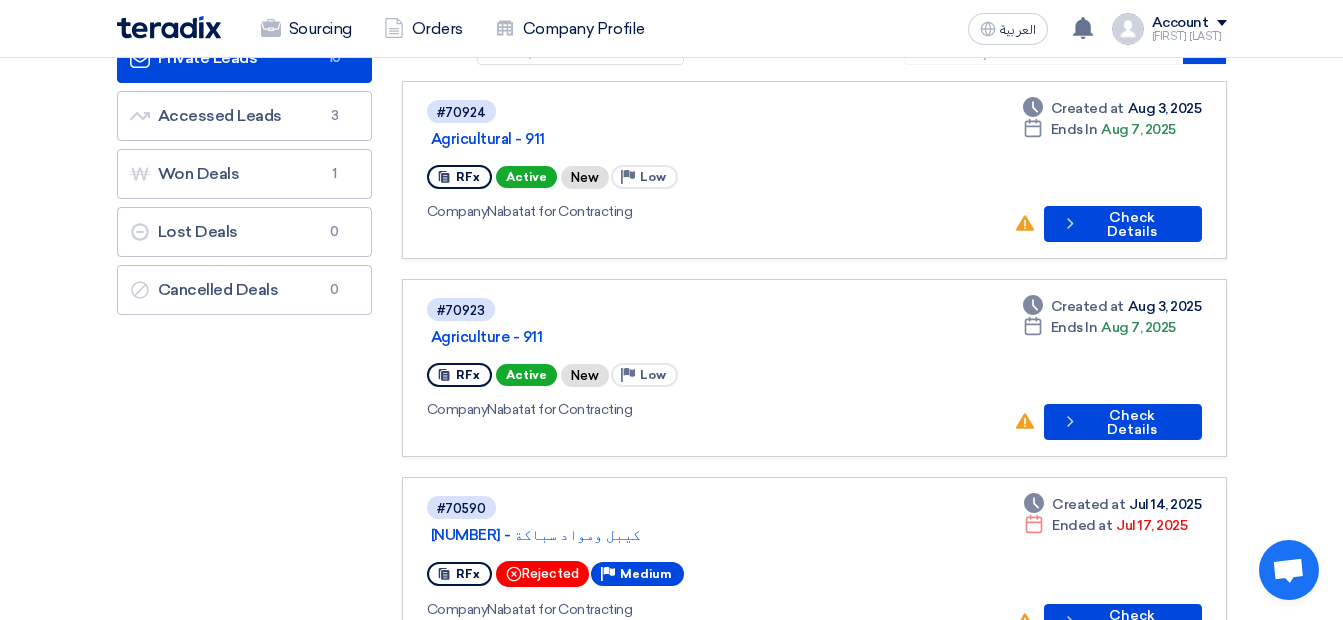 scroll, scrollTop: 200, scrollLeft: 0, axis: vertical 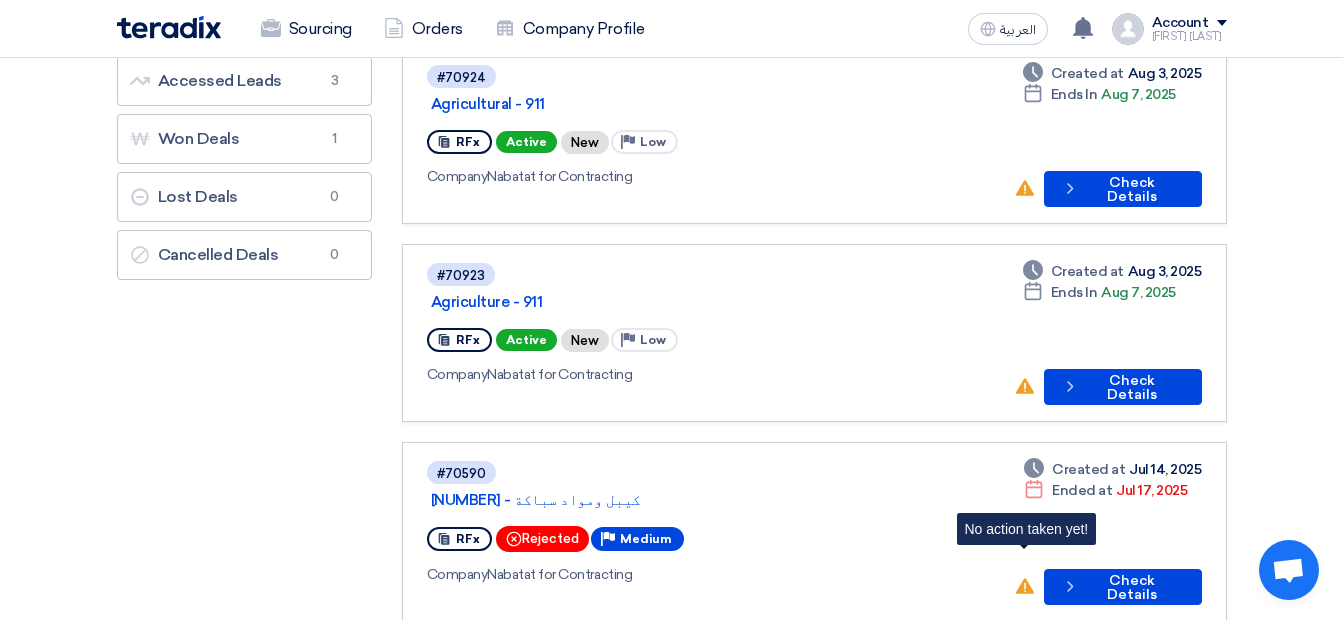click 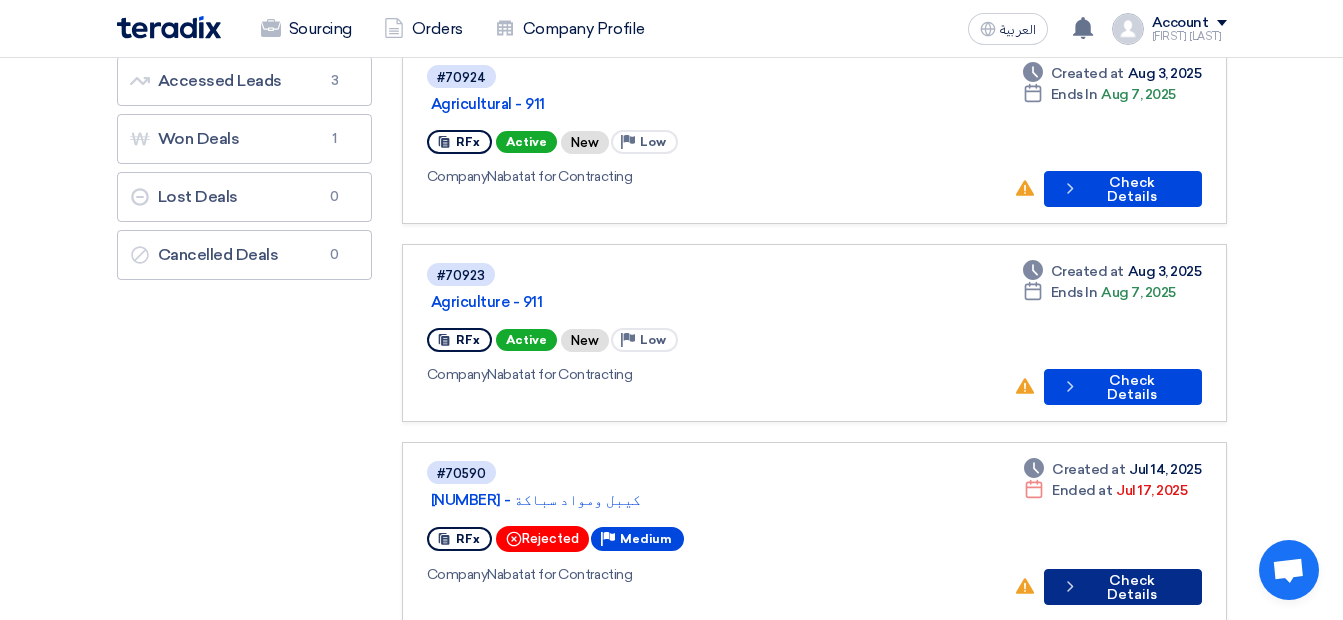 click on "Check details" 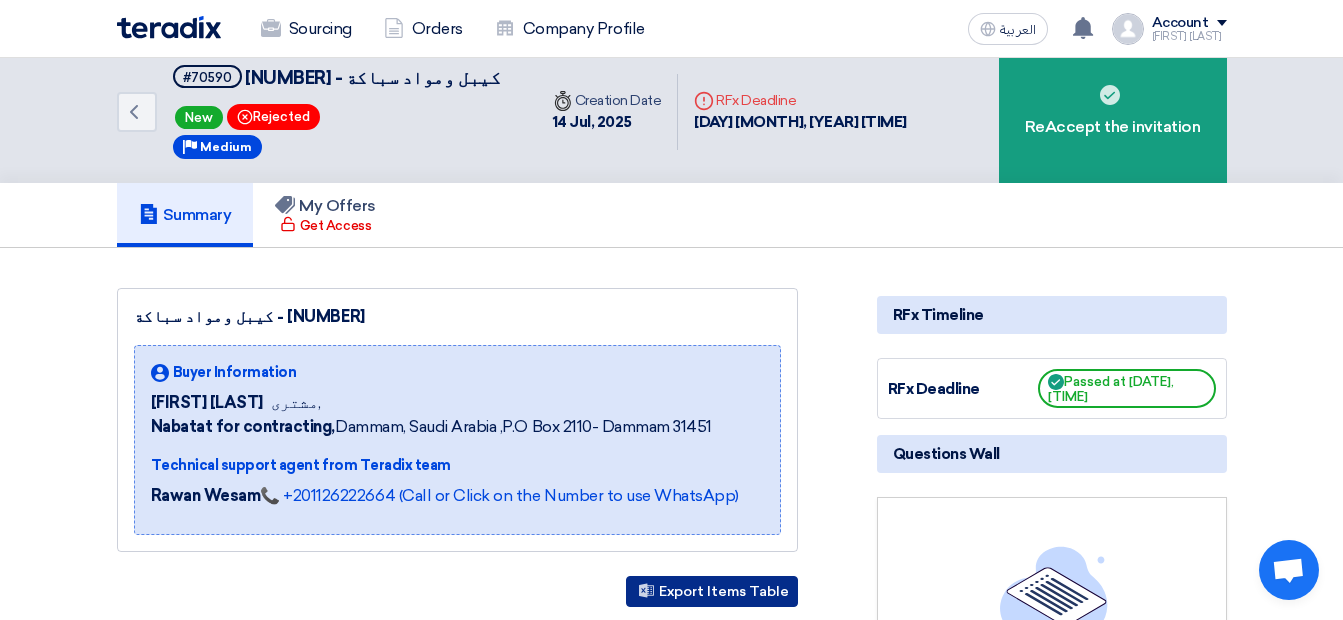 scroll, scrollTop: 0, scrollLeft: 0, axis: both 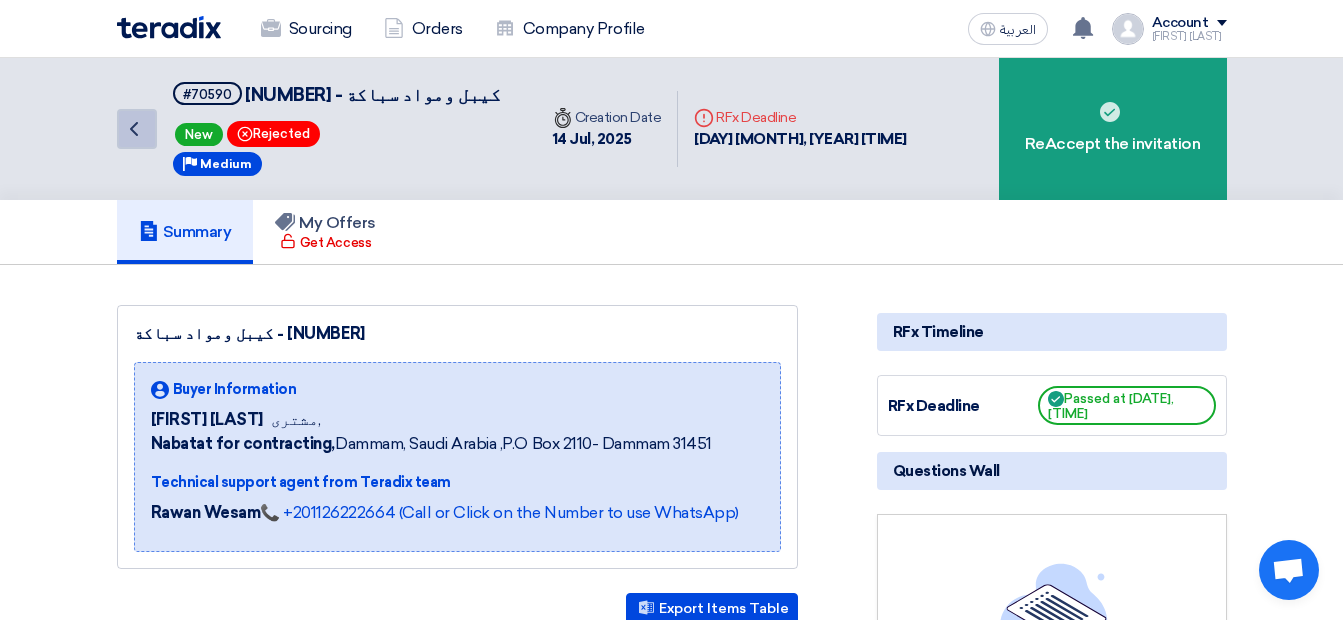 click on "Back" 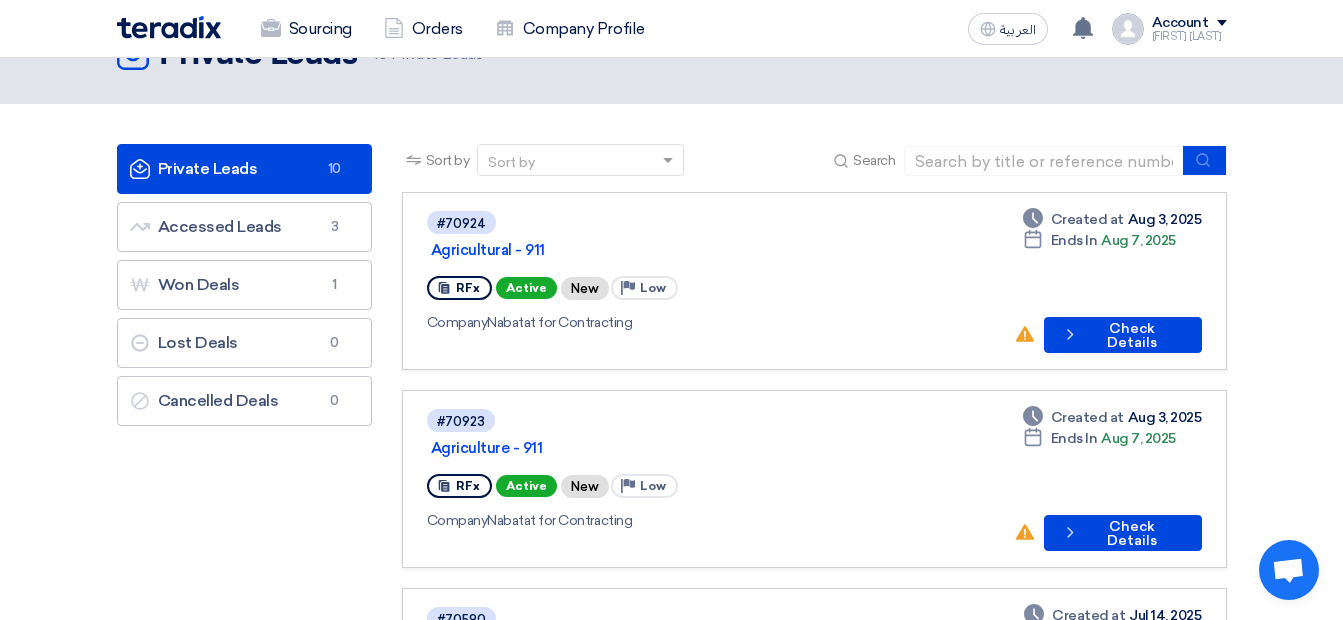 scroll, scrollTop: 100, scrollLeft: 0, axis: vertical 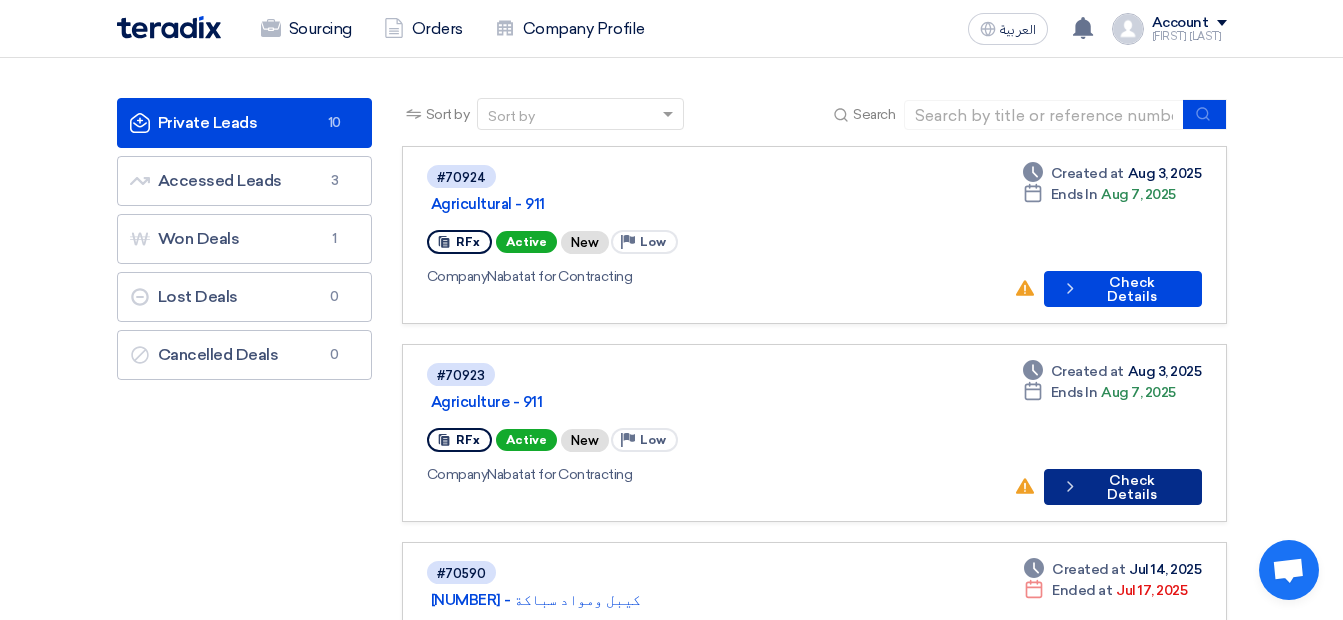 click on "Check details
Check Details" 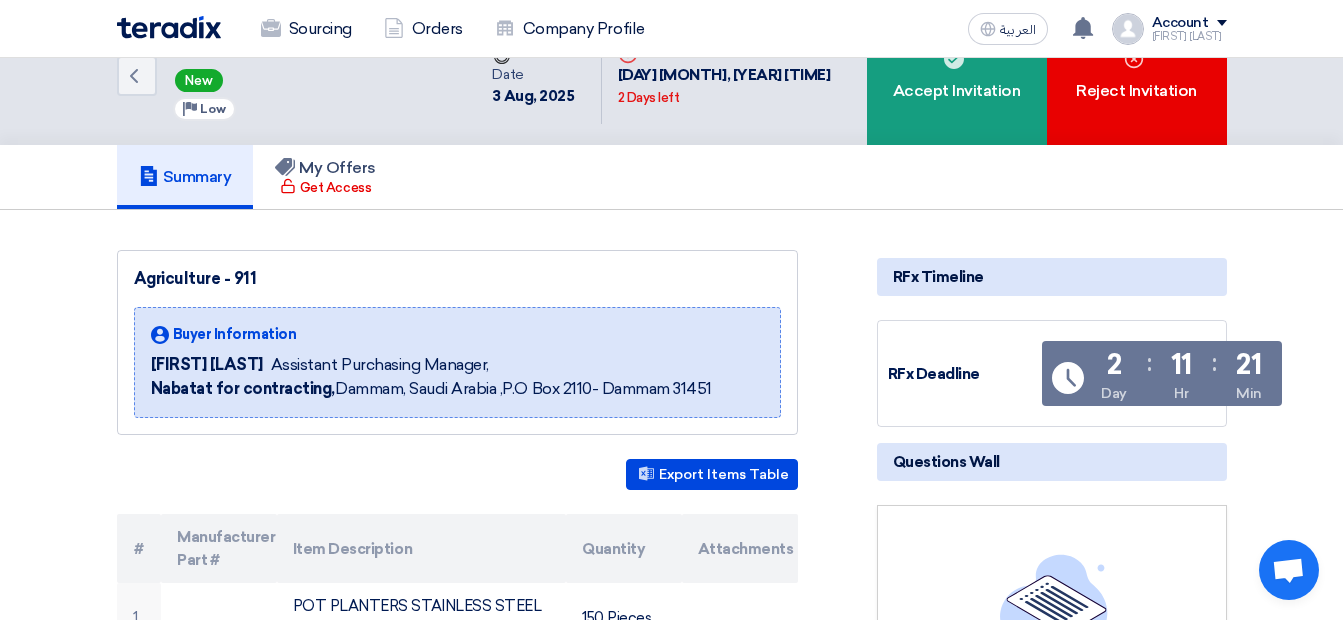 scroll, scrollTop: 100, scrollLeft: 0, axis: vertical 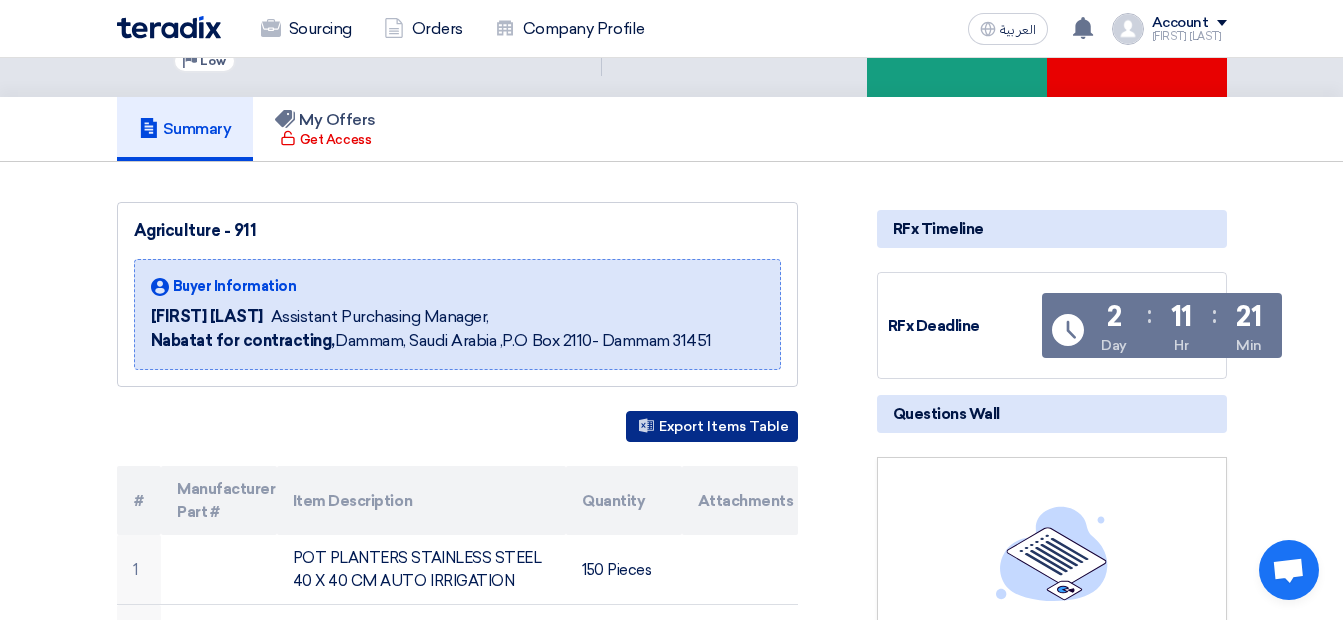 click 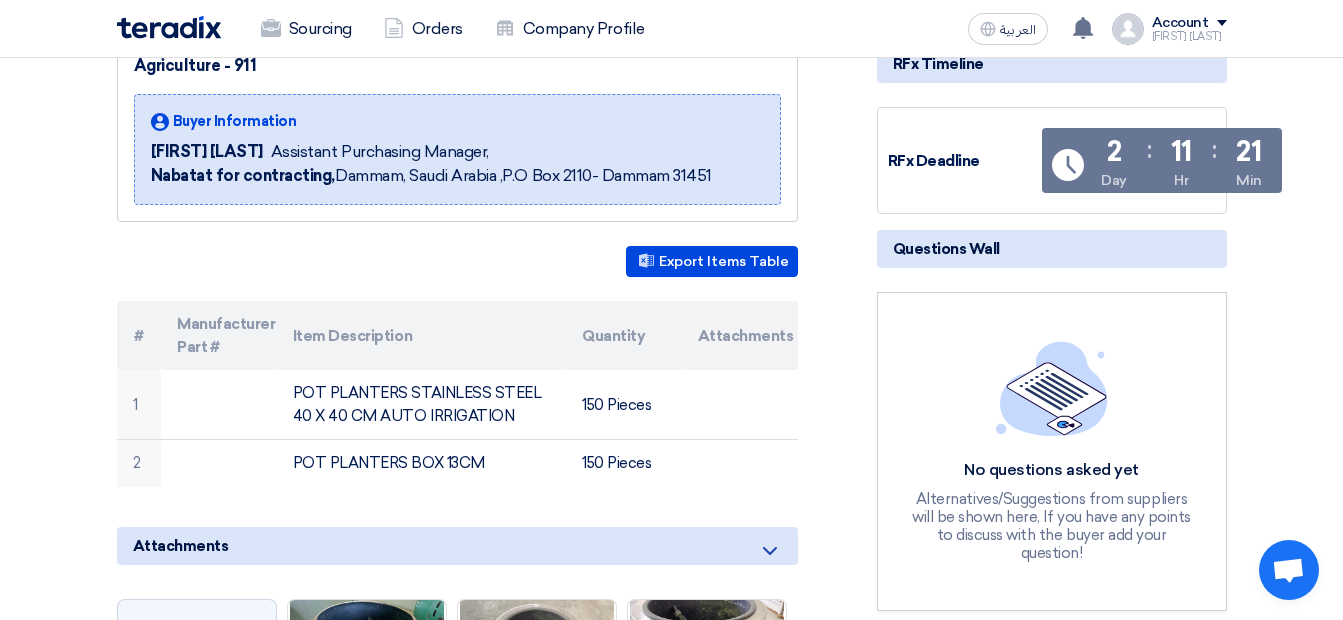 scroll, scrollTop: 300, scrollLeft: 0, axis: vertical 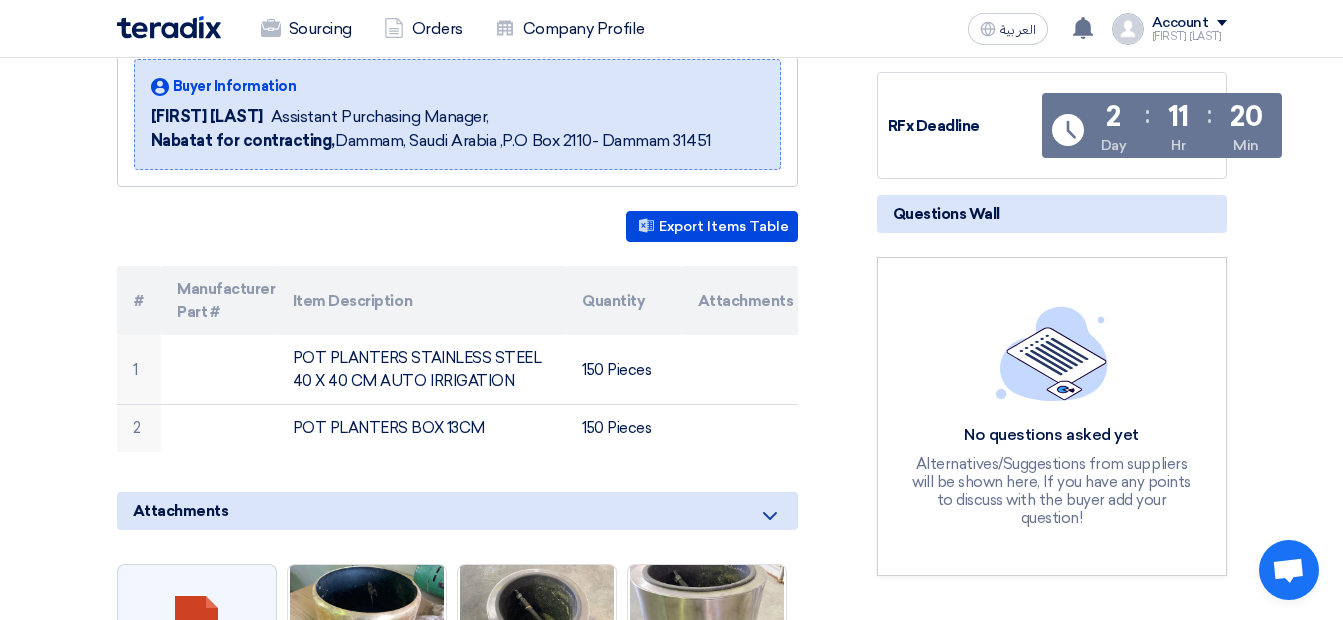 click on "Agriculture - 911
Buyer Information
Mirghani Ali
Assistant Purchasing Manager,
Nabatat for contracting,  Dammam, Saudi Arabia
,P.O Box 2110- Dammam 31451
Export Items Table
#
Manufacturer Part #
Item Description
Quantity
Attachments" 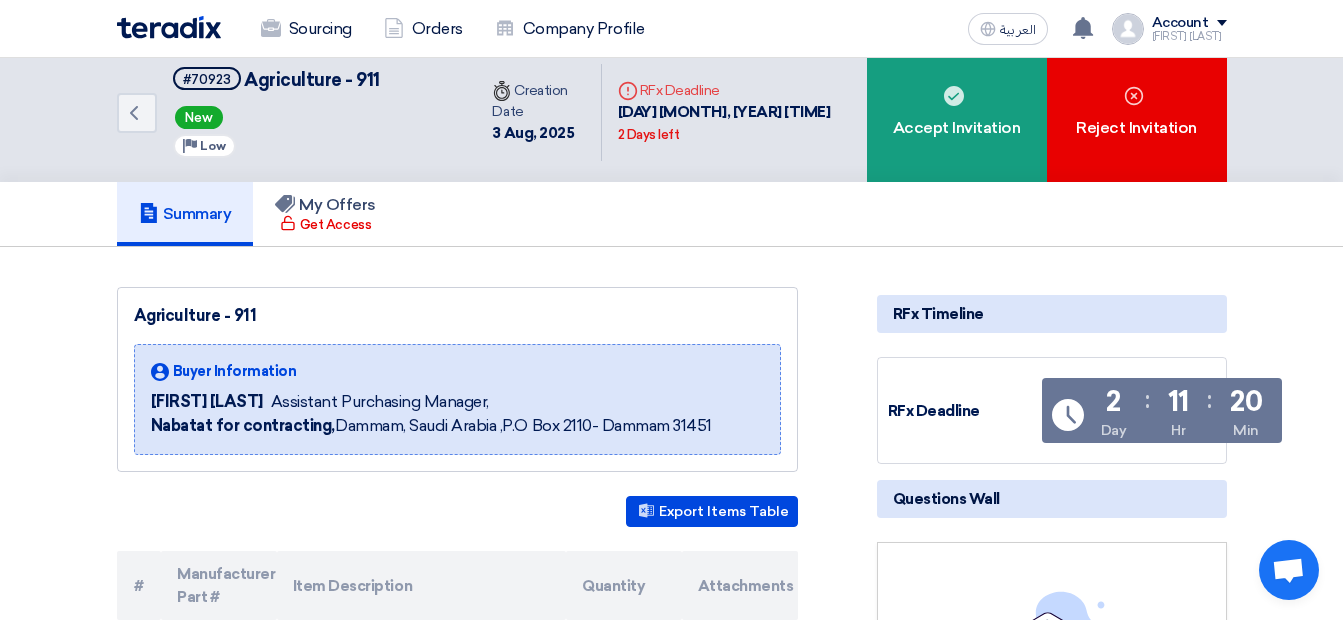 scroll, scrollTop: 0, scrollLeft: 0, axis: both 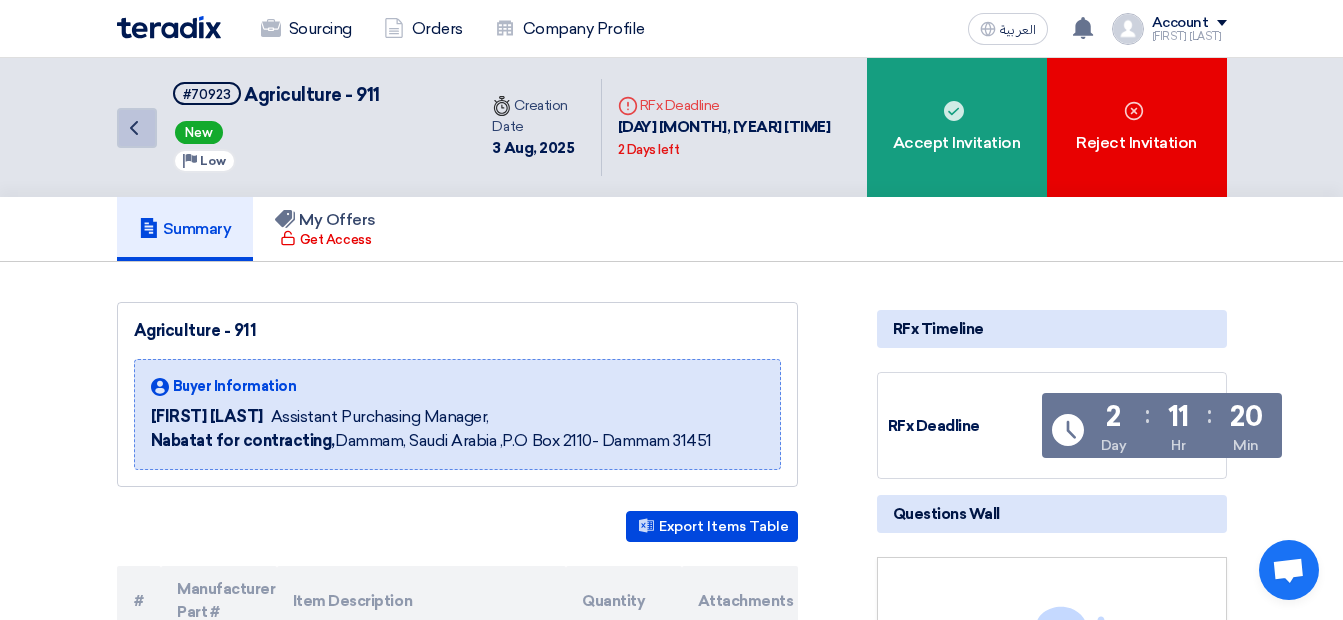 click 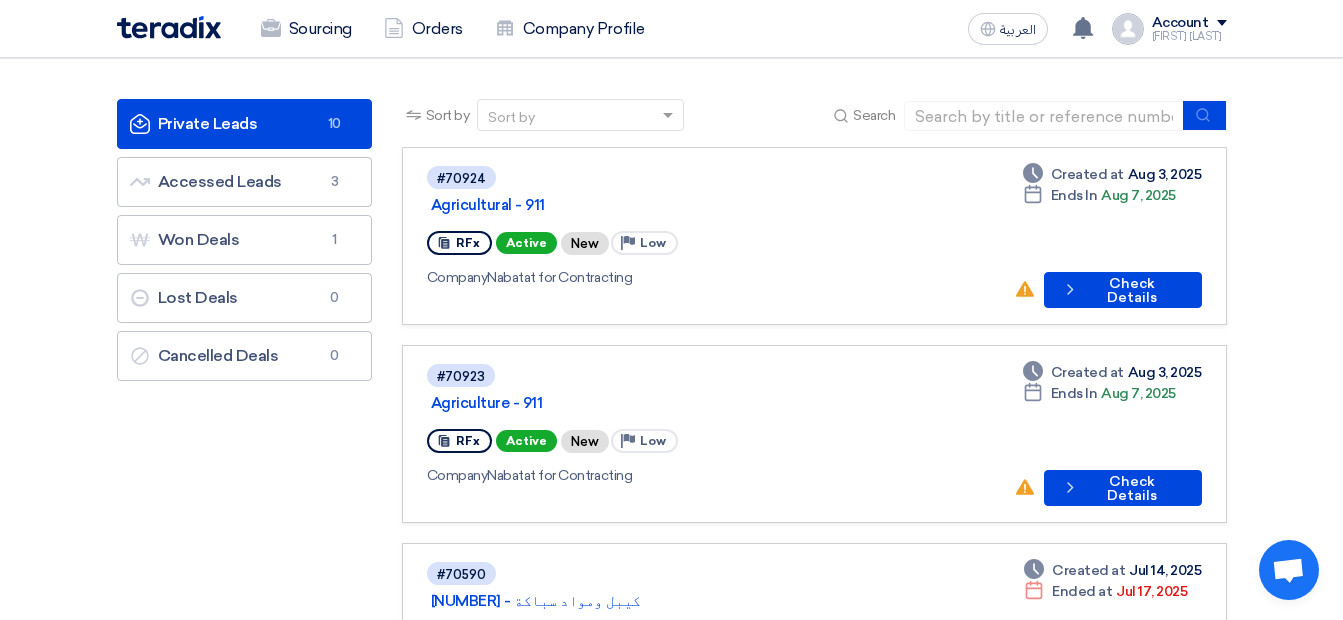 scroll, scrollTop: 100, scrollLeft: 0, axis: vertical 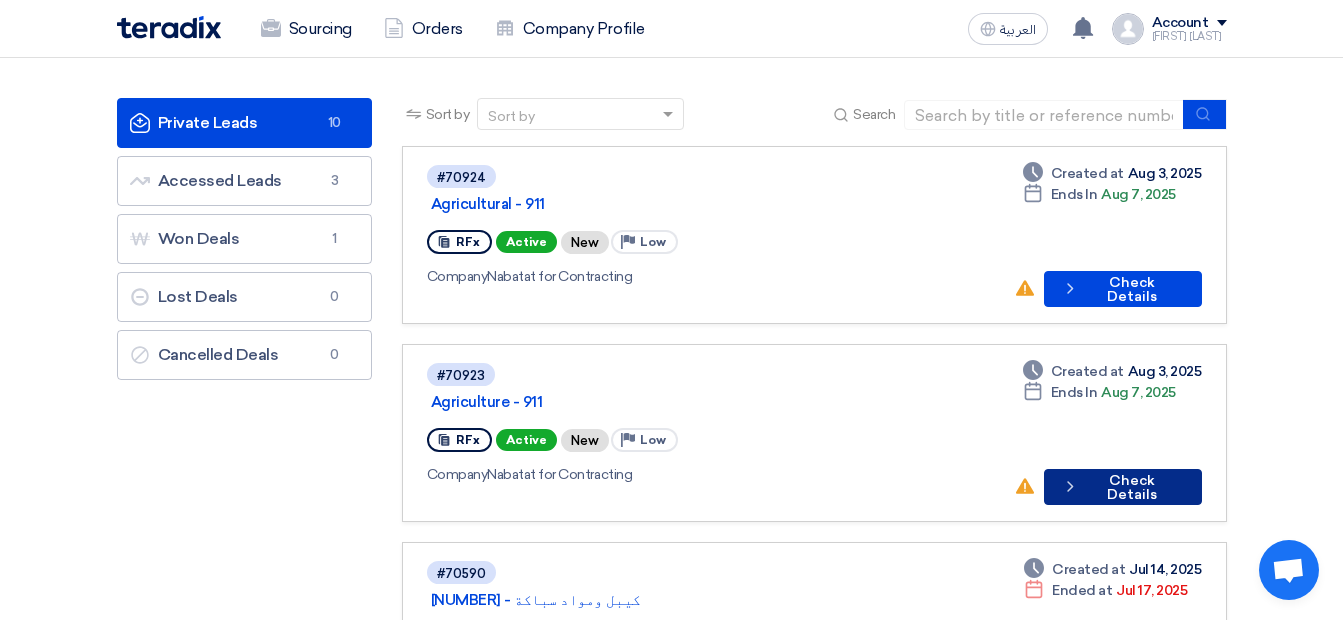 click on "Check details
Check Details" 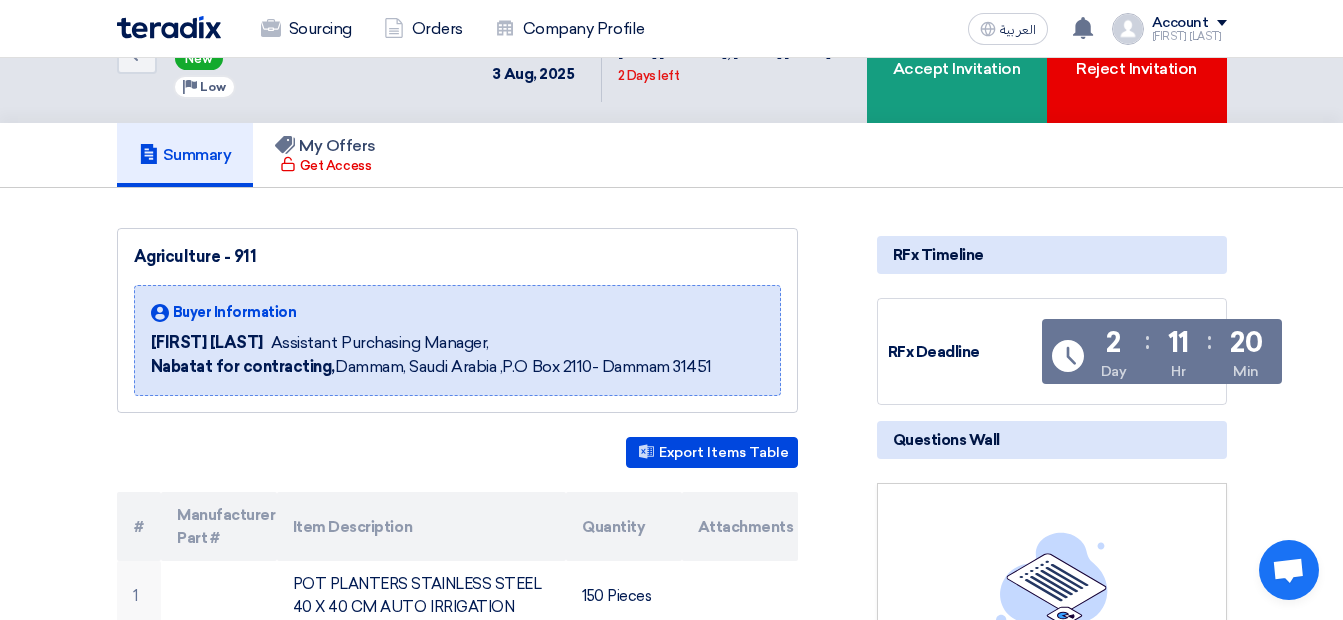 scroll, scrollTop: 0, scrollLeft: 0, axis: both 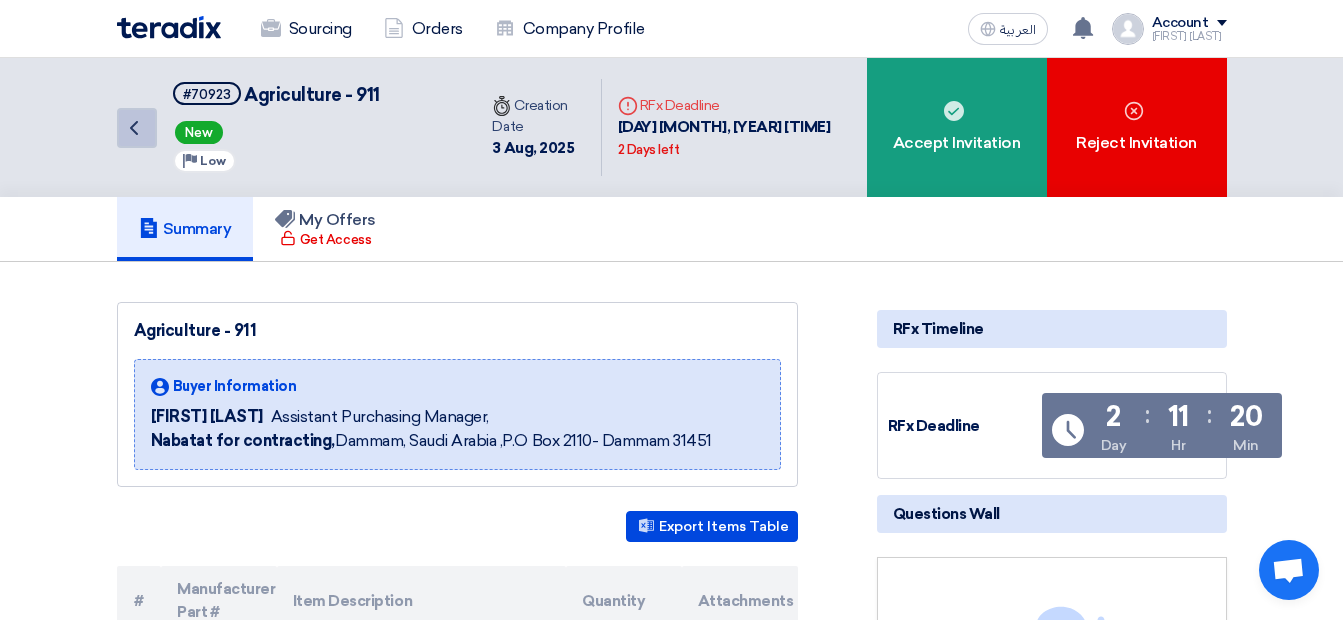 click on "Back" 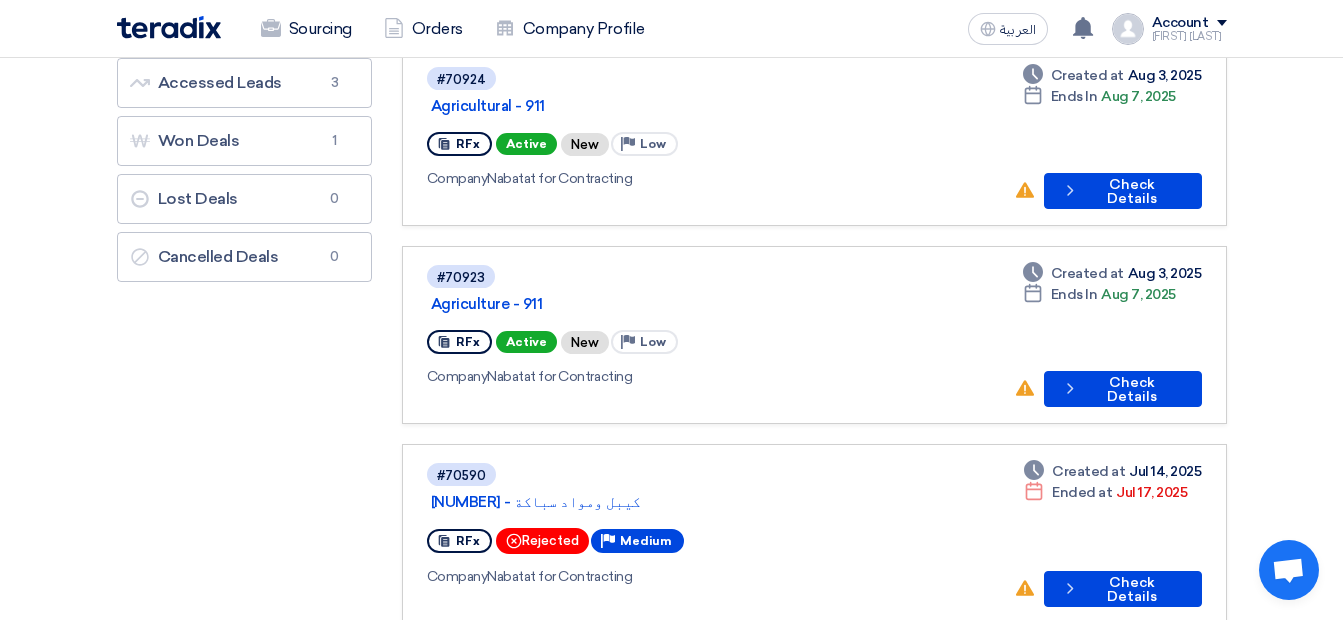 scroll, scrollTop: 0, scrollLeft: 0, axis: both 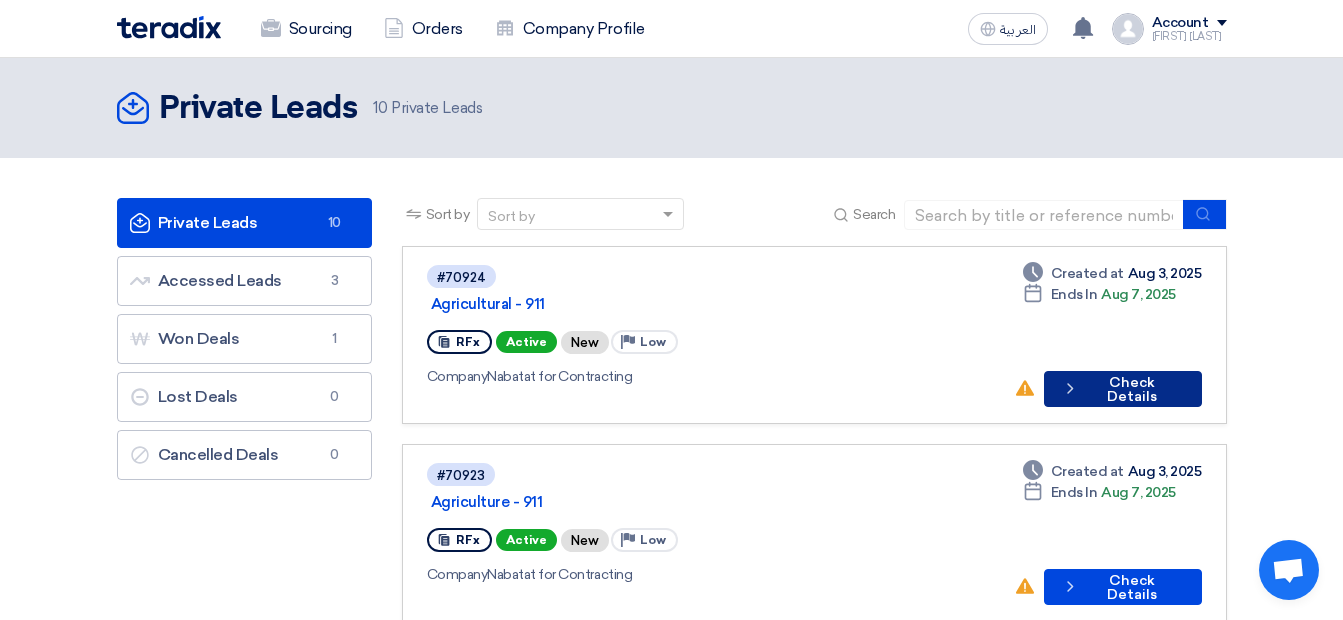 click on "Check details
Check Details" 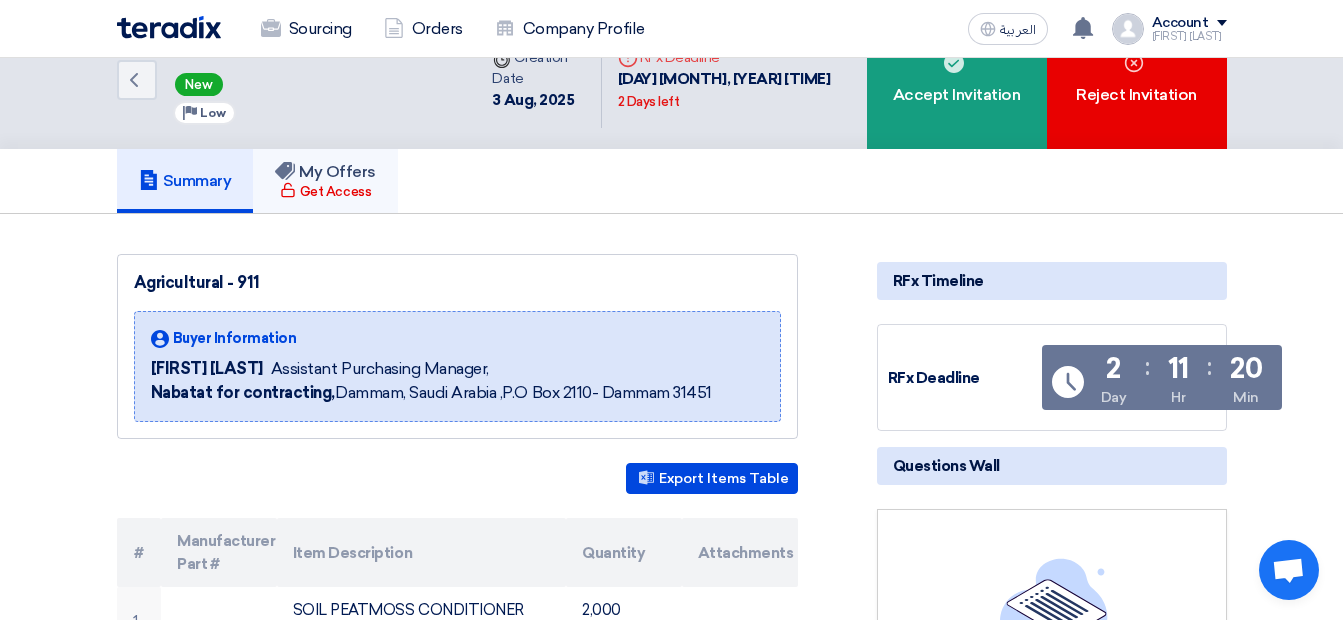 scroll, scrollTop: 0, scrollLeft: 0, axis: both 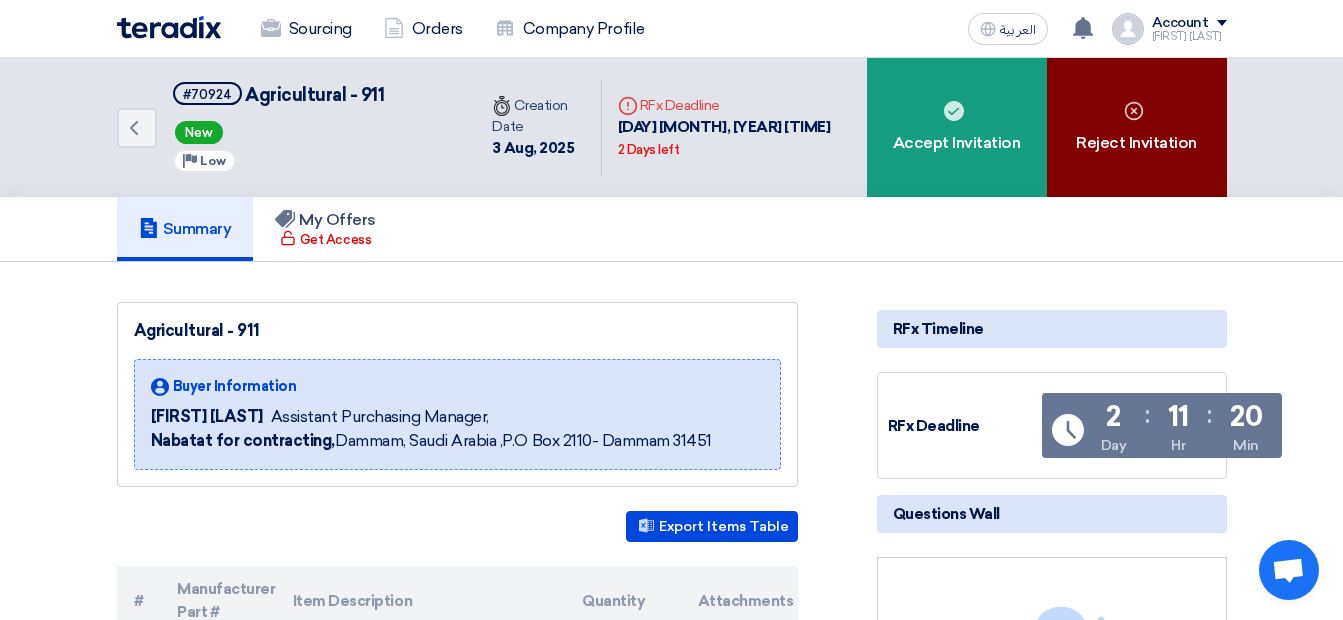 click on "Reject Invitation" 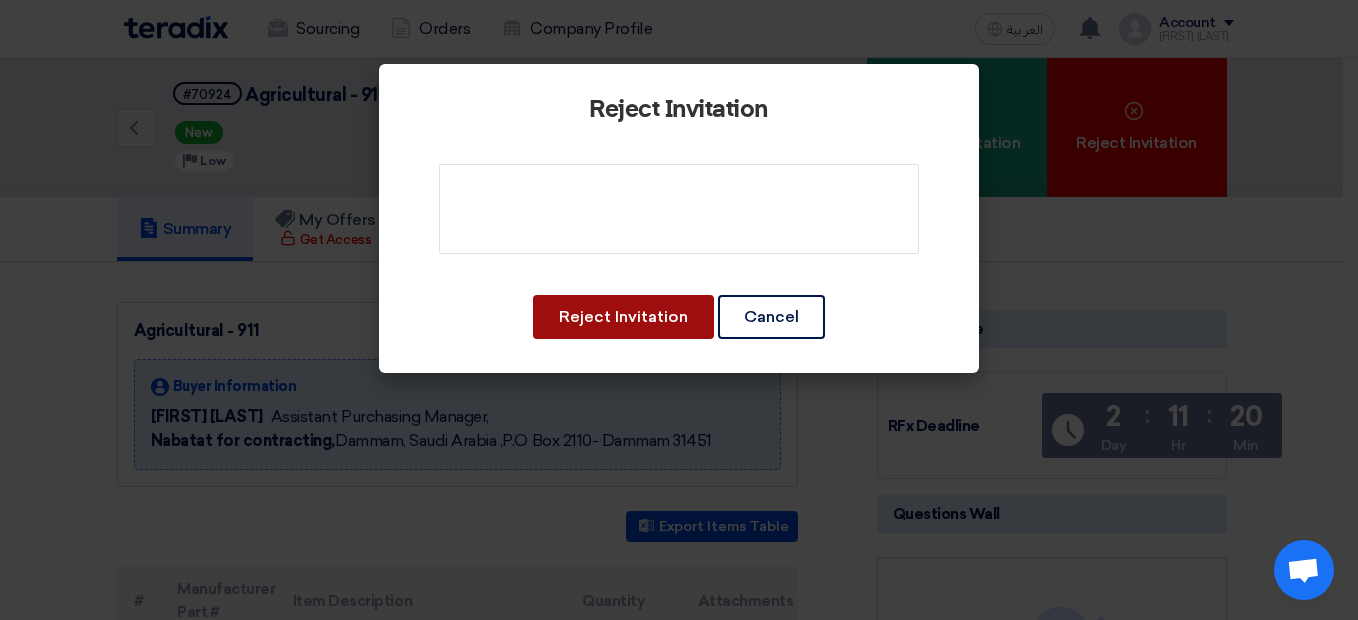 click on "Reject Invitation" 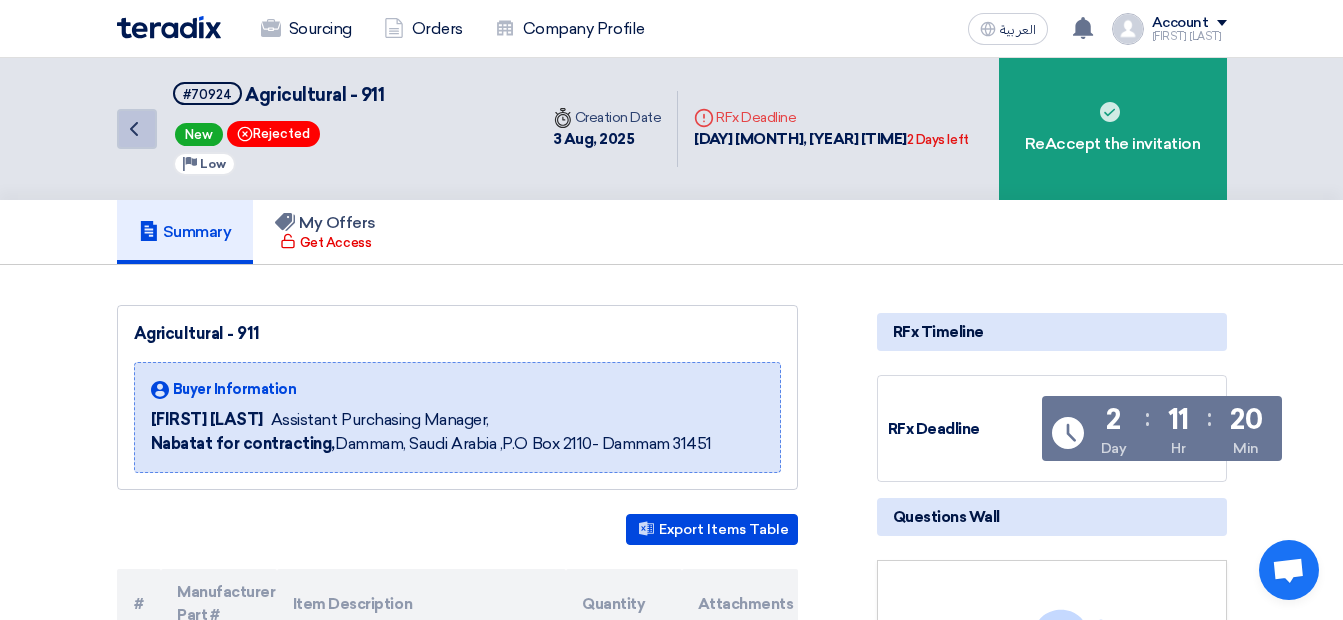 click on "Back" 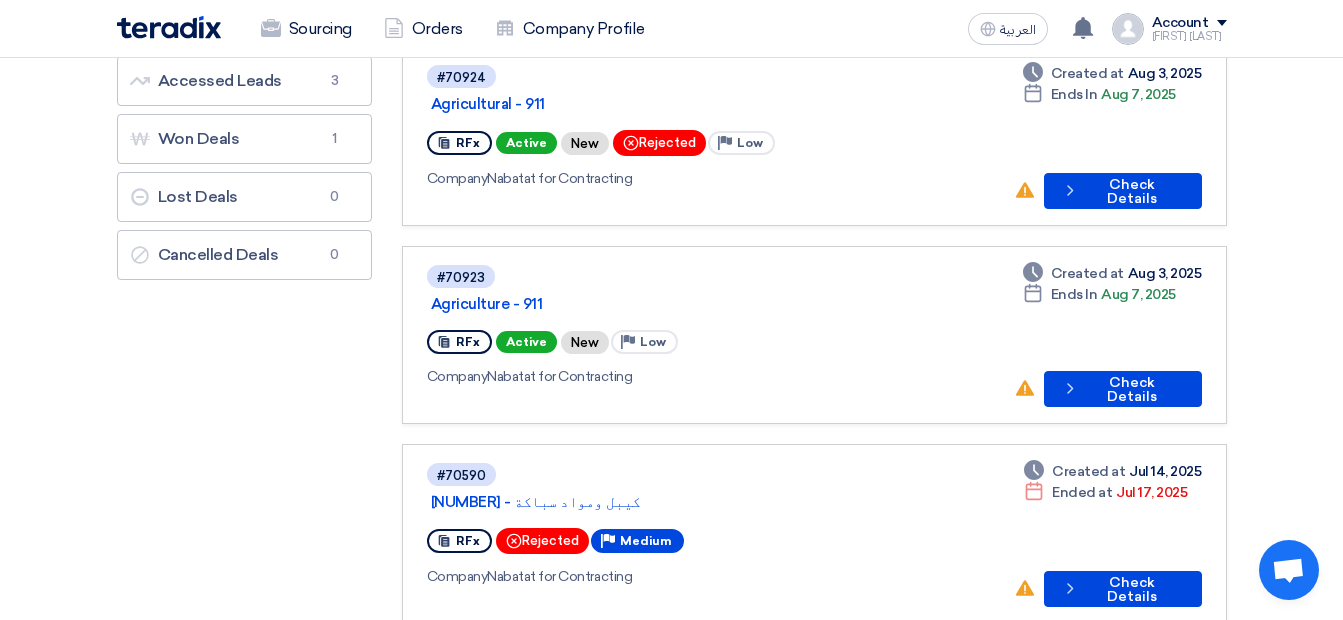 scroll, scrollTop: 100, scrollLeft: 0, axis: vertical 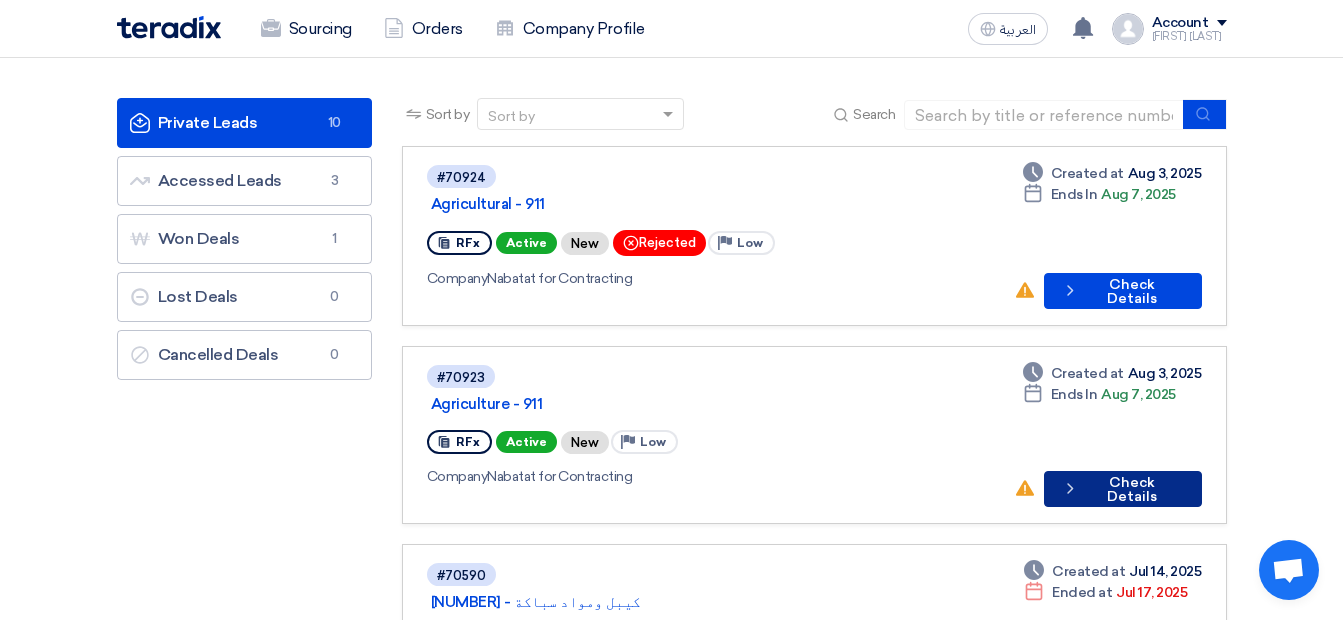 click on "Check details" 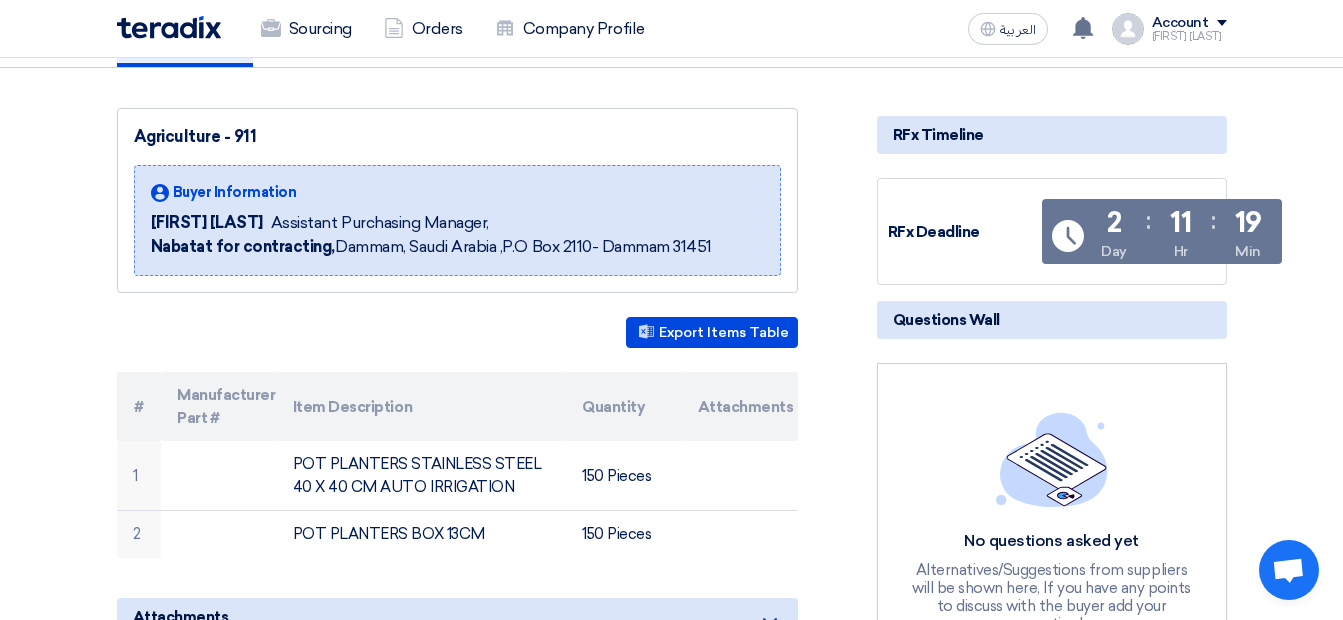 scroll, scrollTop: 0, scrollLeft: 0, axis: both 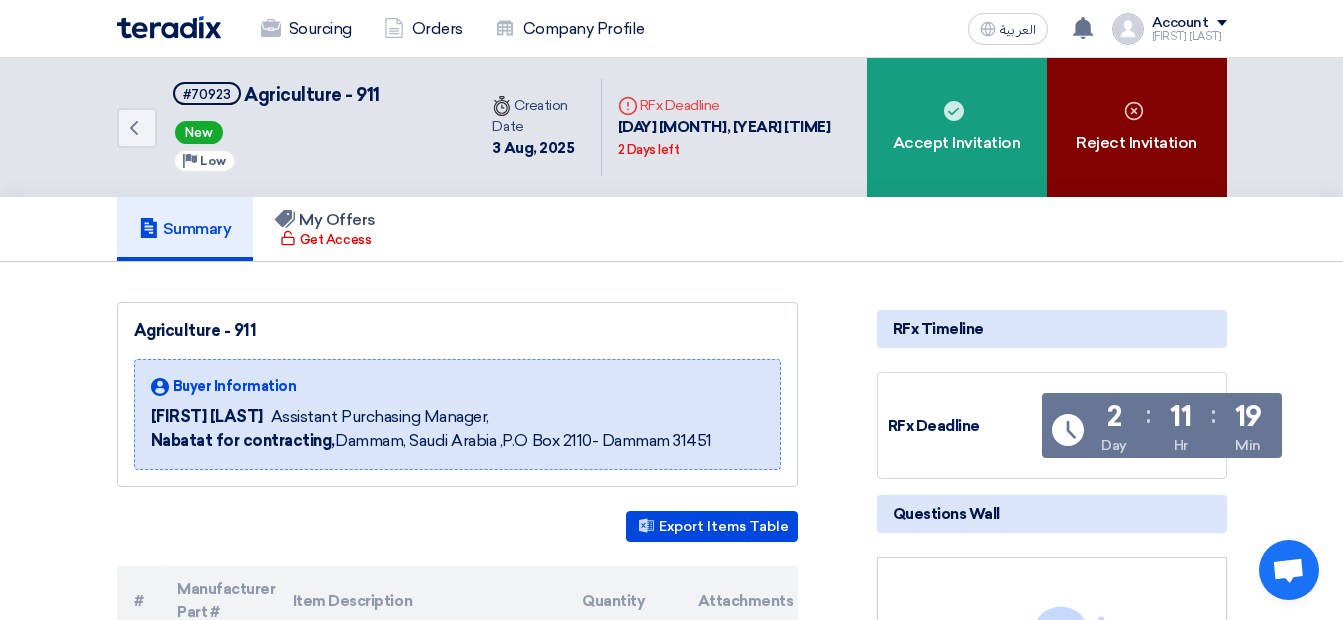 click on "Reject Invitation" 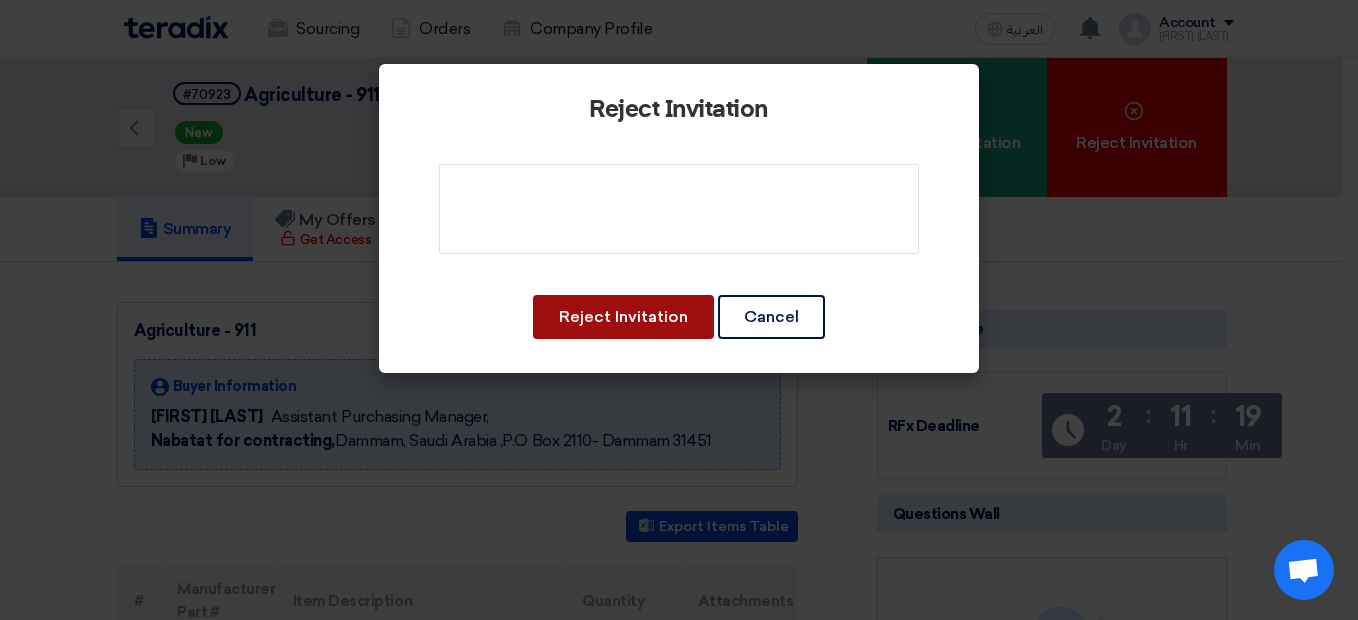 click on "Reject Invitation" 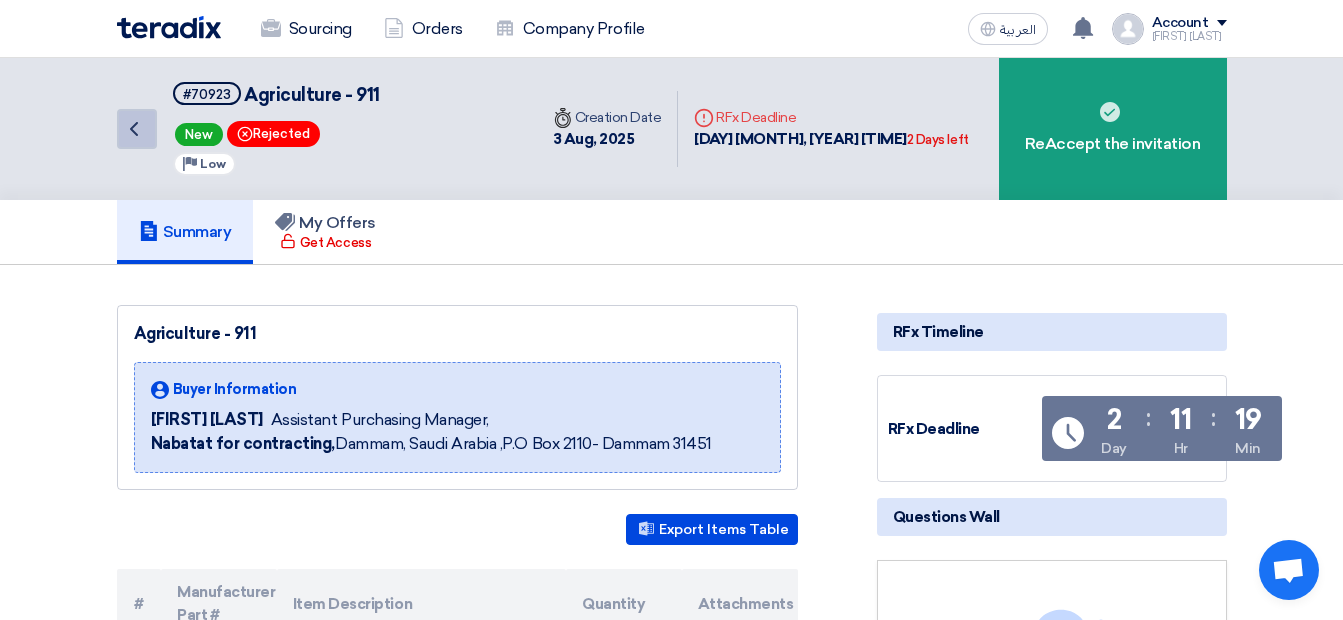 click on "Back" 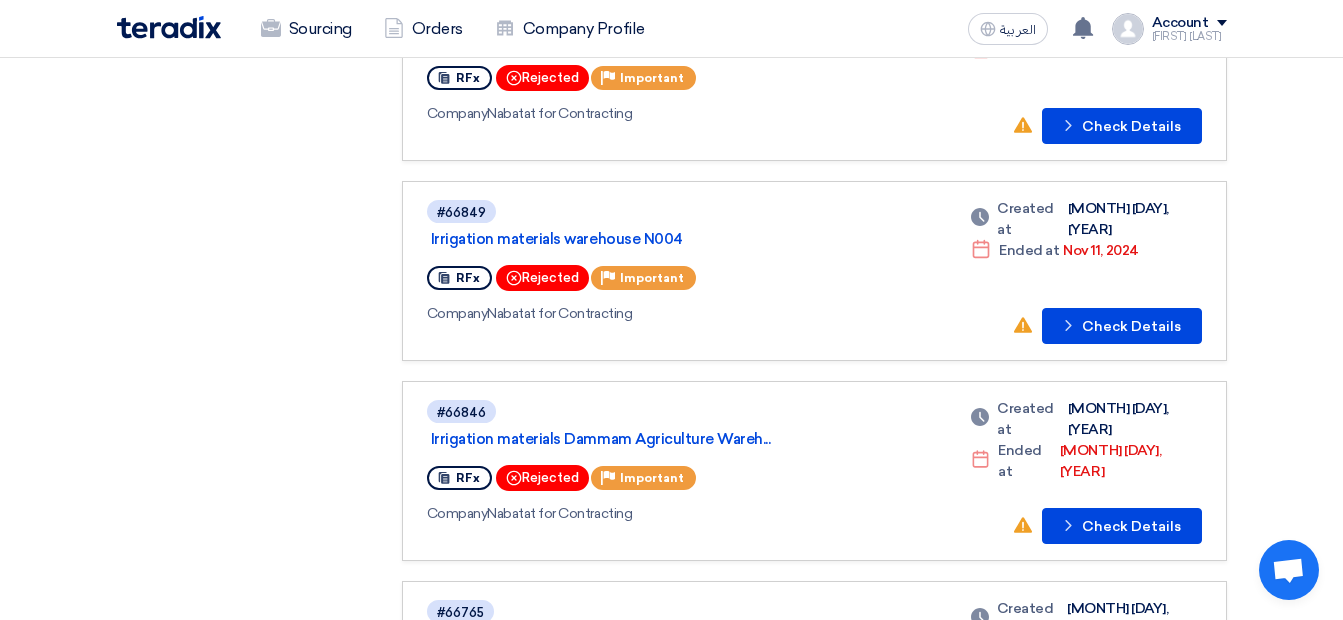 scroll, scrollTop: 1100, scrollLeft: 0, axis: vertical 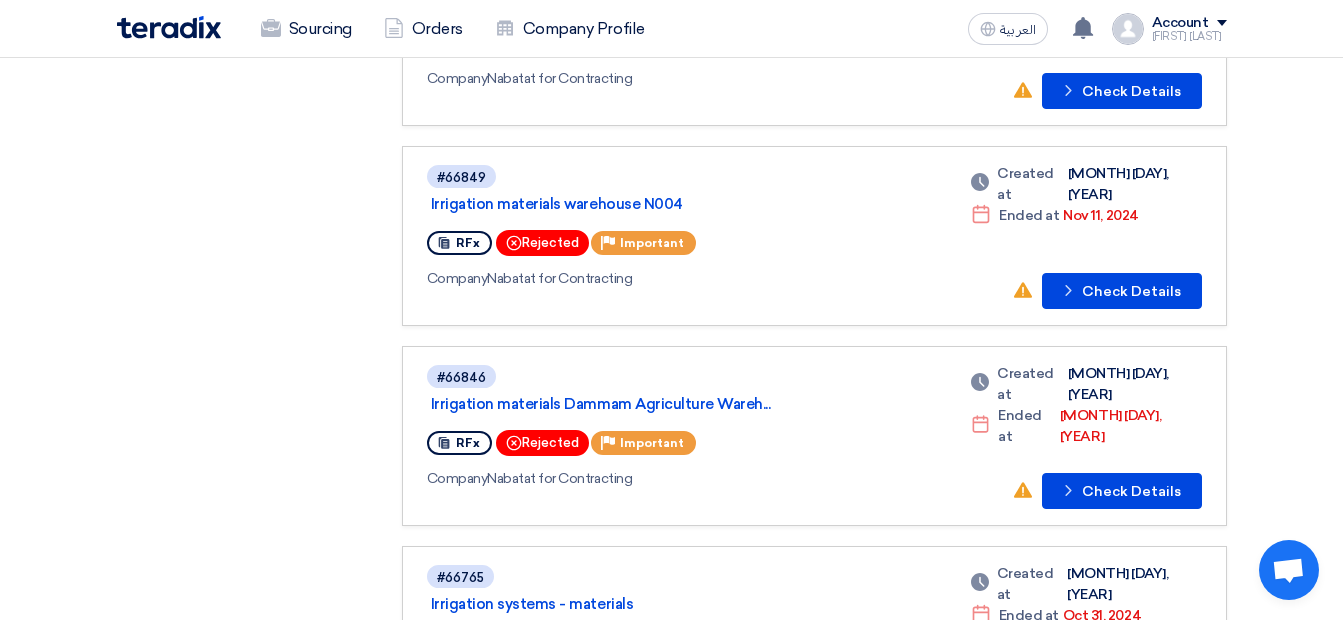 click on "Important" 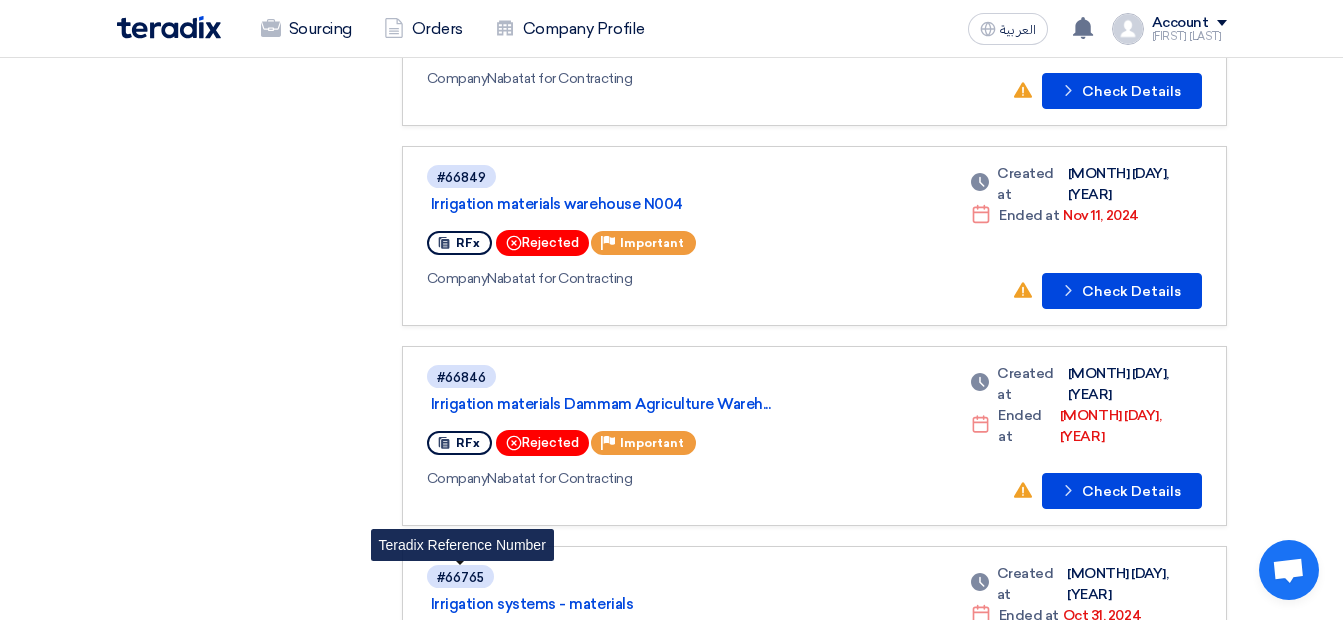 click on "#66765" 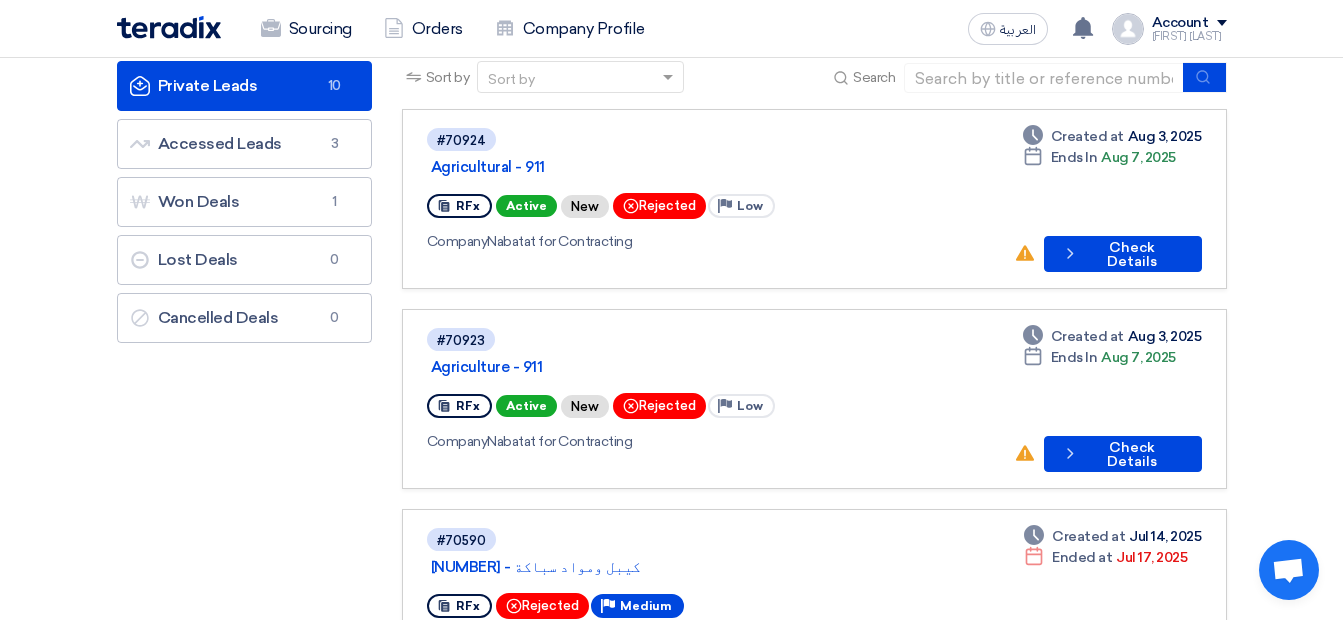 scroll, scrollTop: 100, scrollLeft: 0, axis: vertical 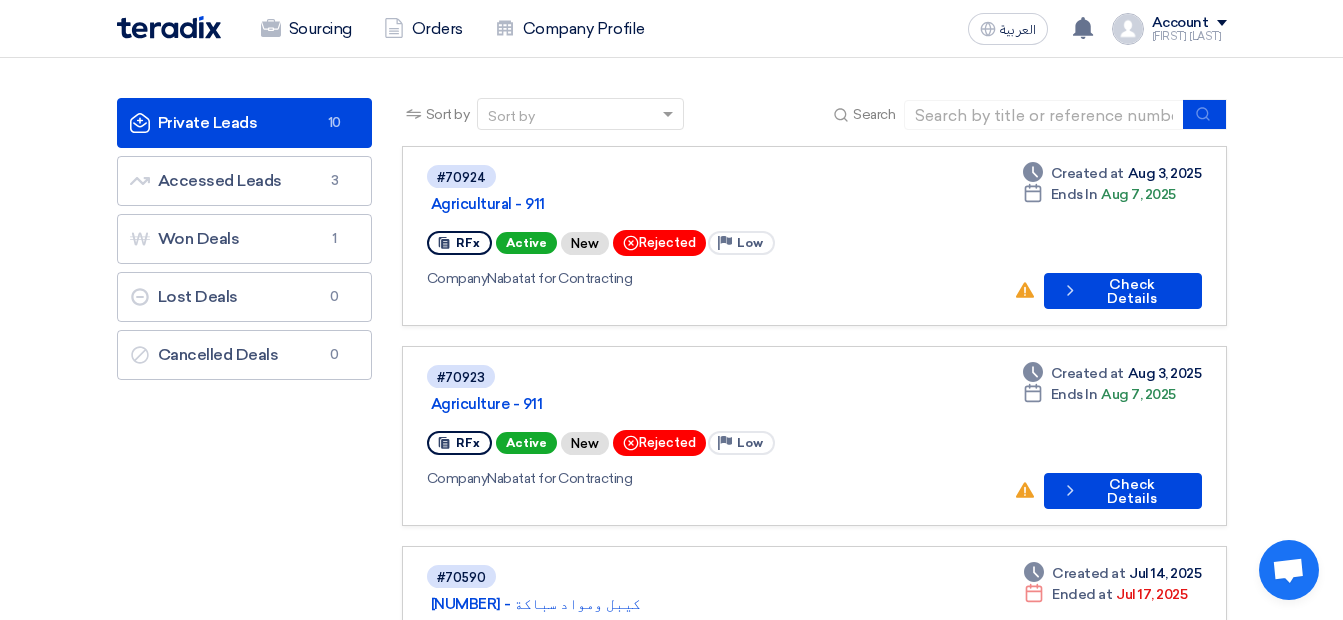 drag, startPoint x: 661, startPoint y: 397, endPoint x: 628, endPoint y: 388, distance: 34.20526 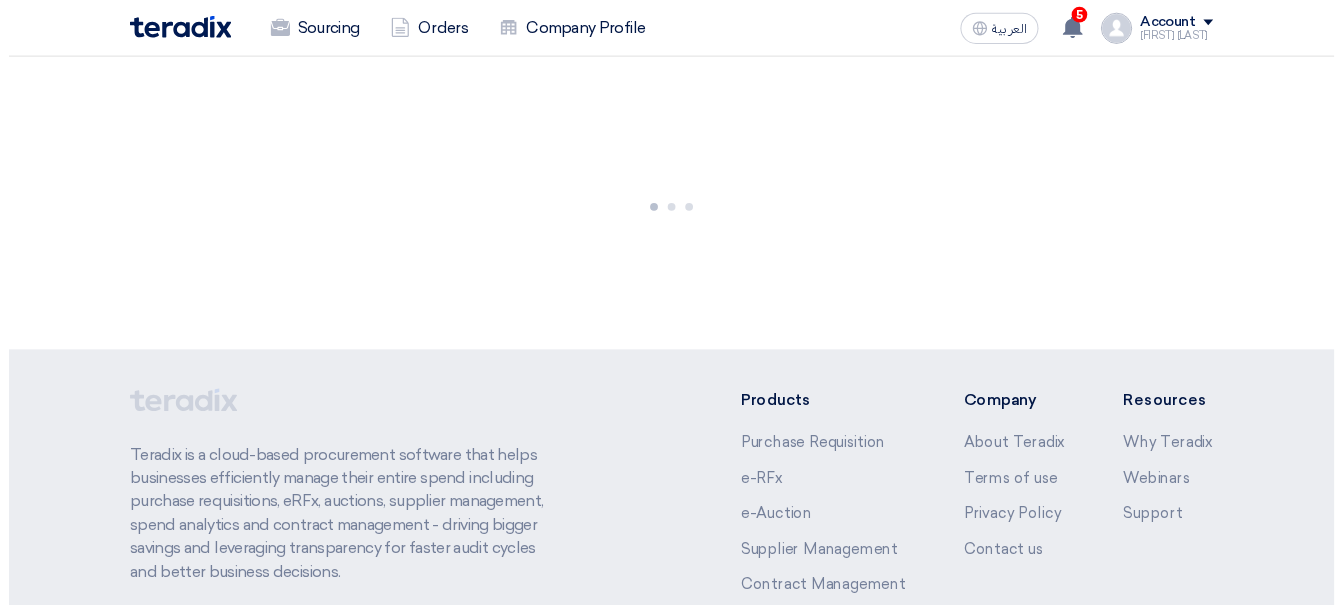 scroll, scrollTop: 0, scrollLeft: 0, axis: both 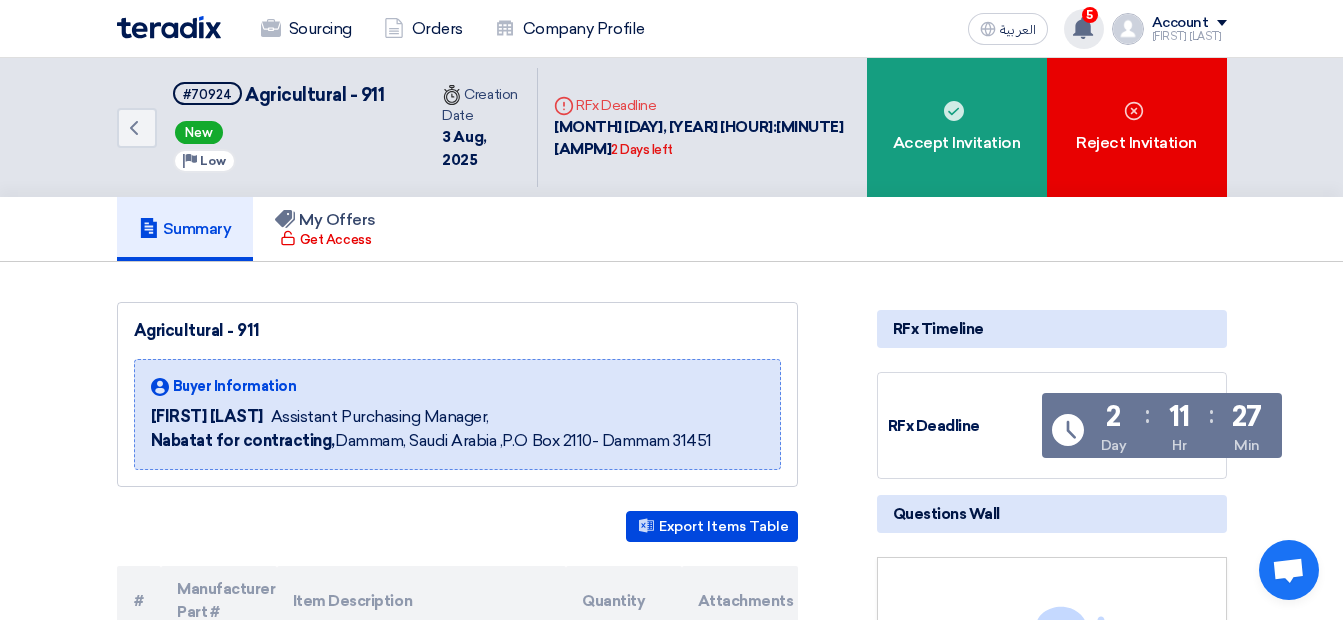 click on "5" 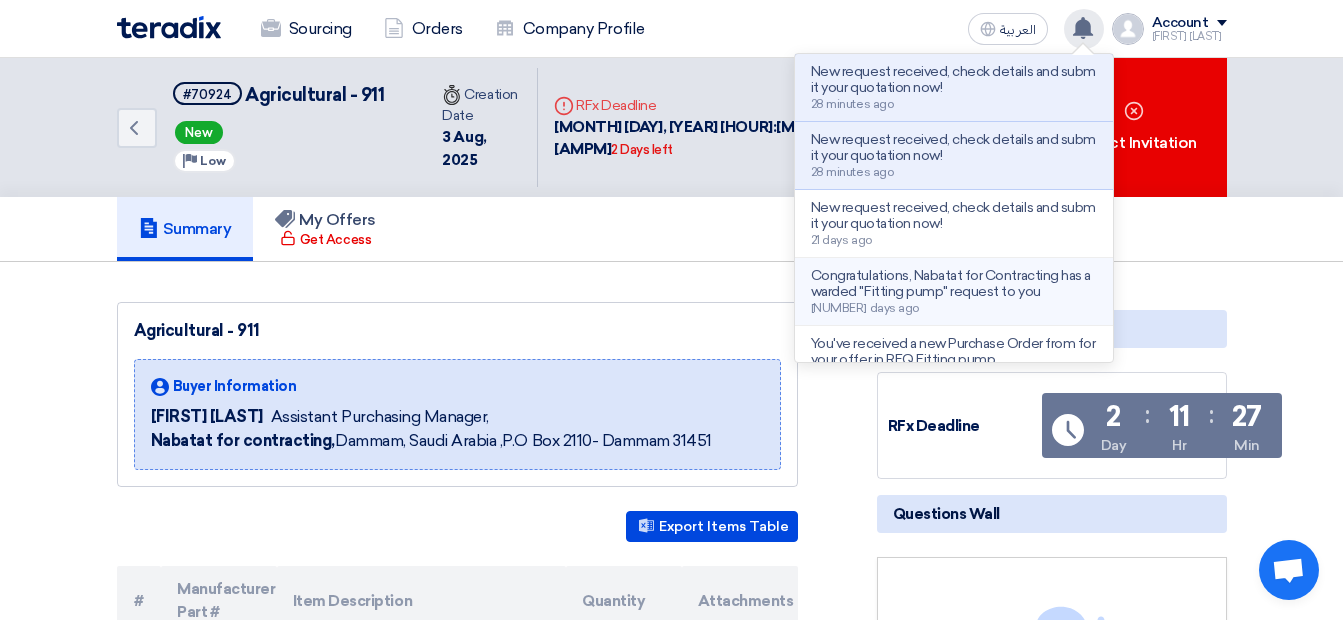 click on "Congratulations, Nabatat for Contracting has awarded "Fitting pump" request to you
[NUMBER] days ago" 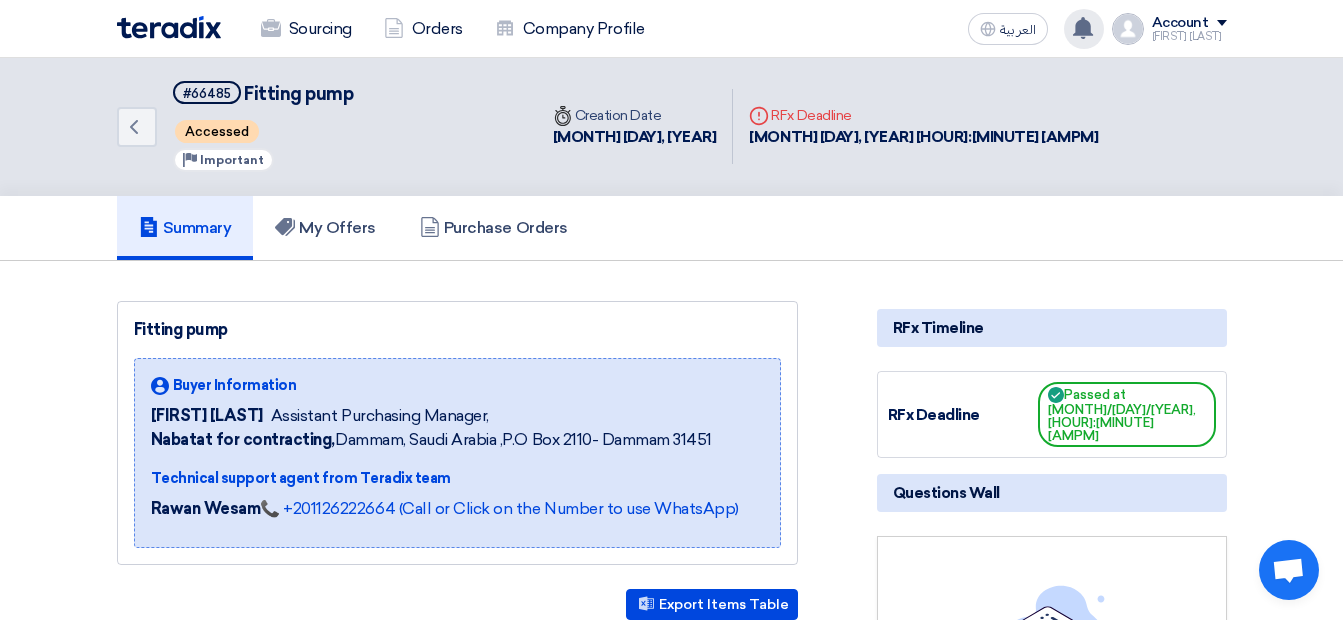scroll, scrollTop: 0, scrollLeft: 0, axis: both 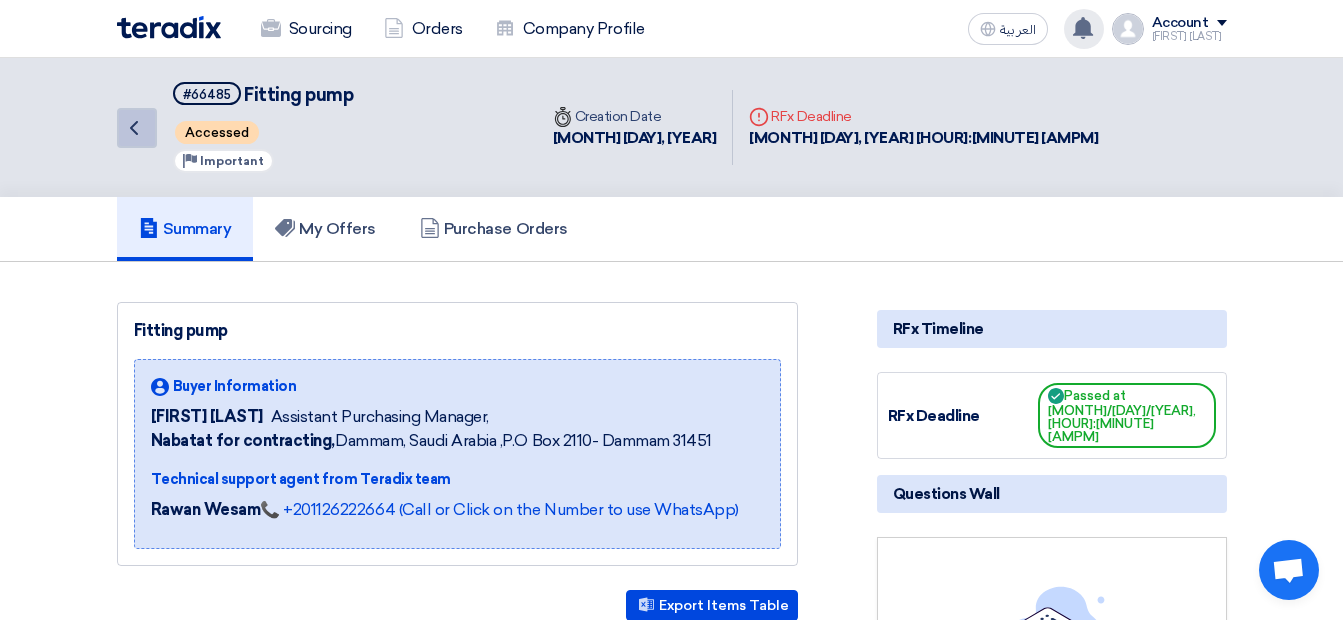 click on "Back" 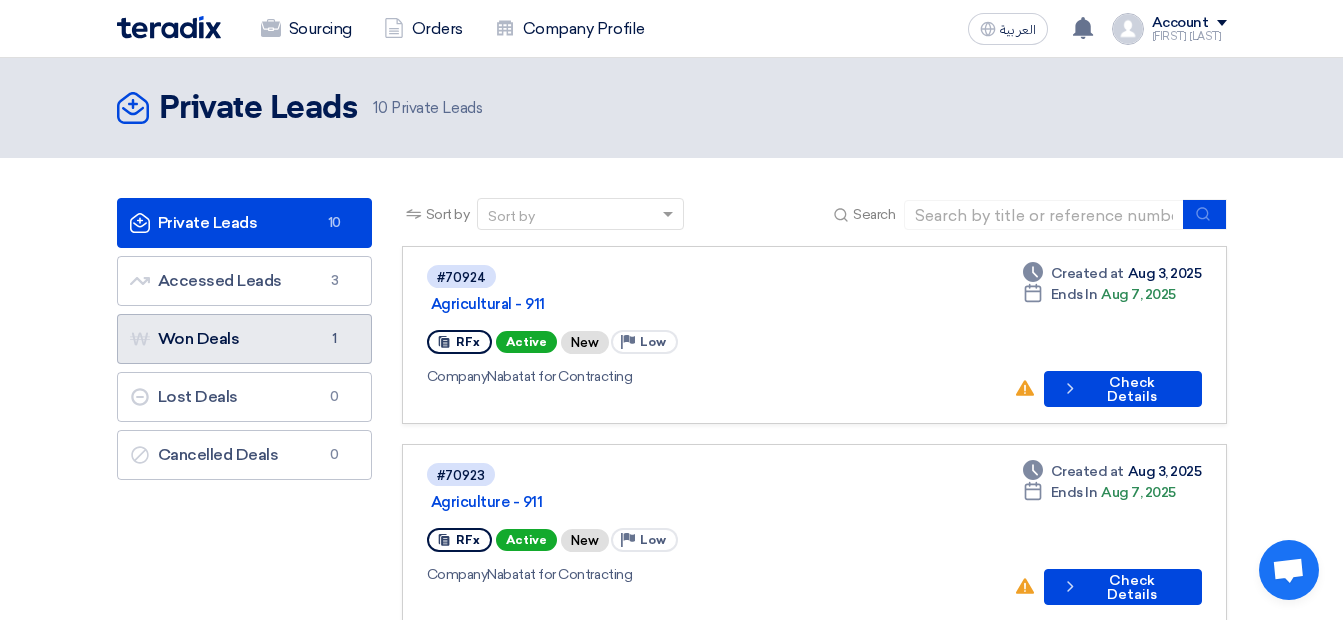 click on "Won Deals
Won Deals
1" 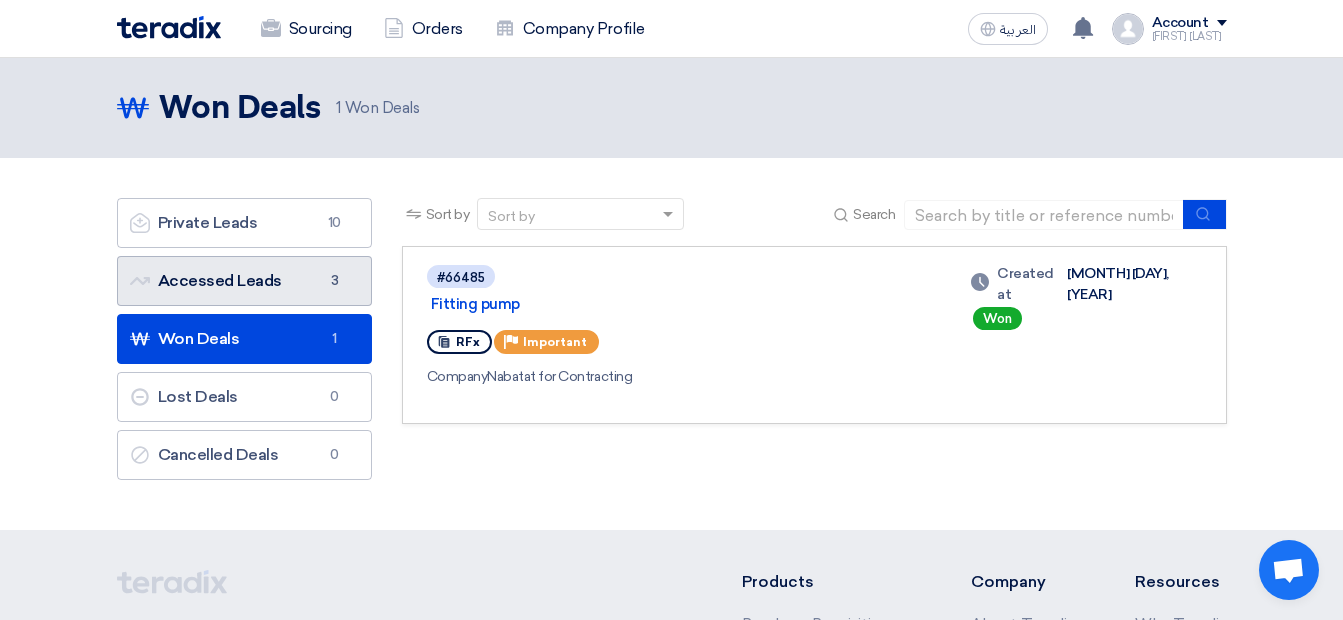 click on "Accessed Leads
Accessed Leads
3" 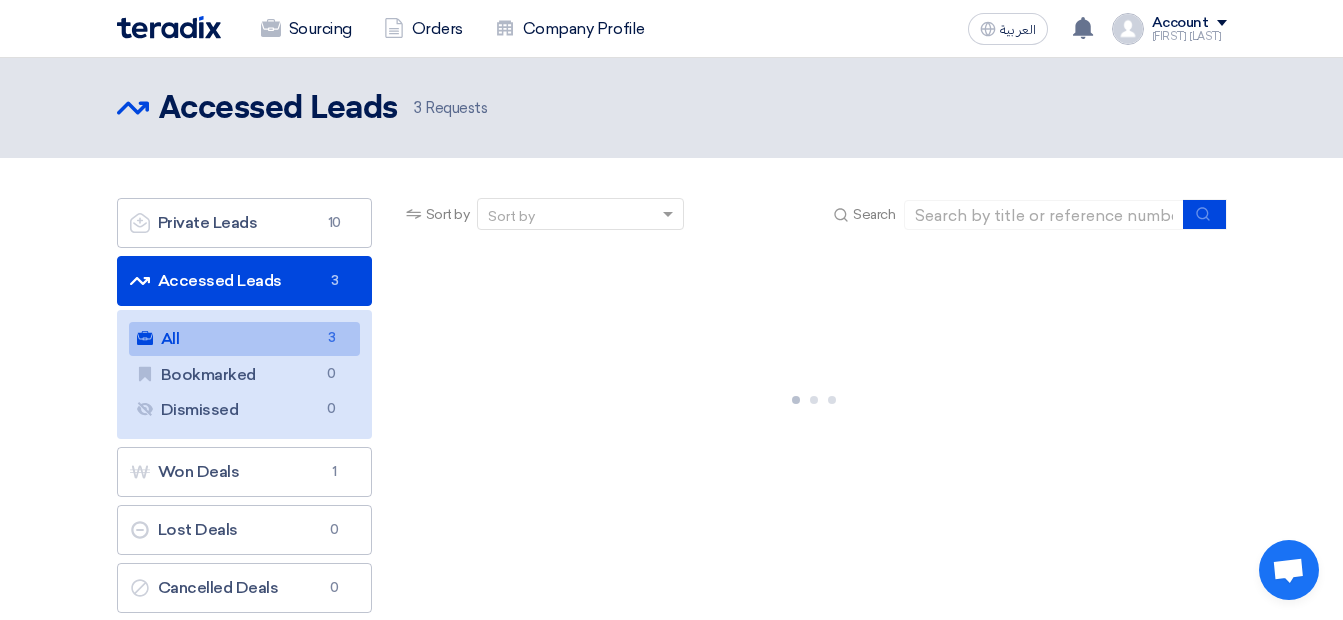 click on "All
All
3" 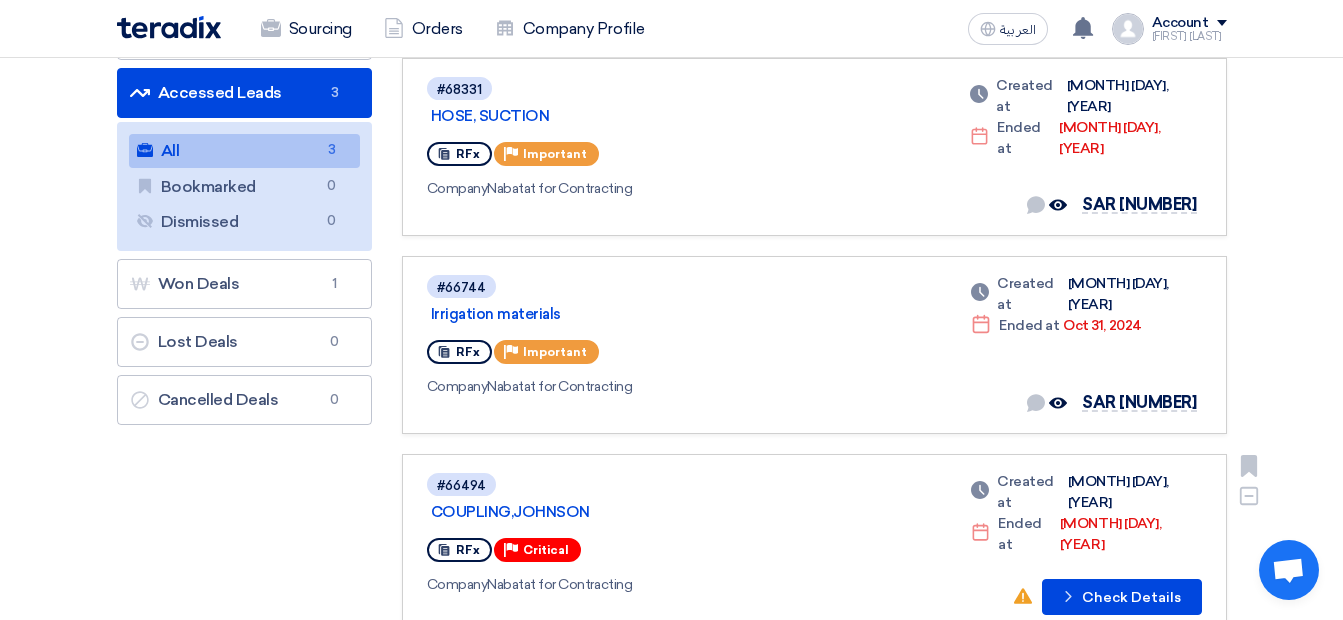 scroll, scrollTop: 100, scrollLeft: 0, axis: vertical 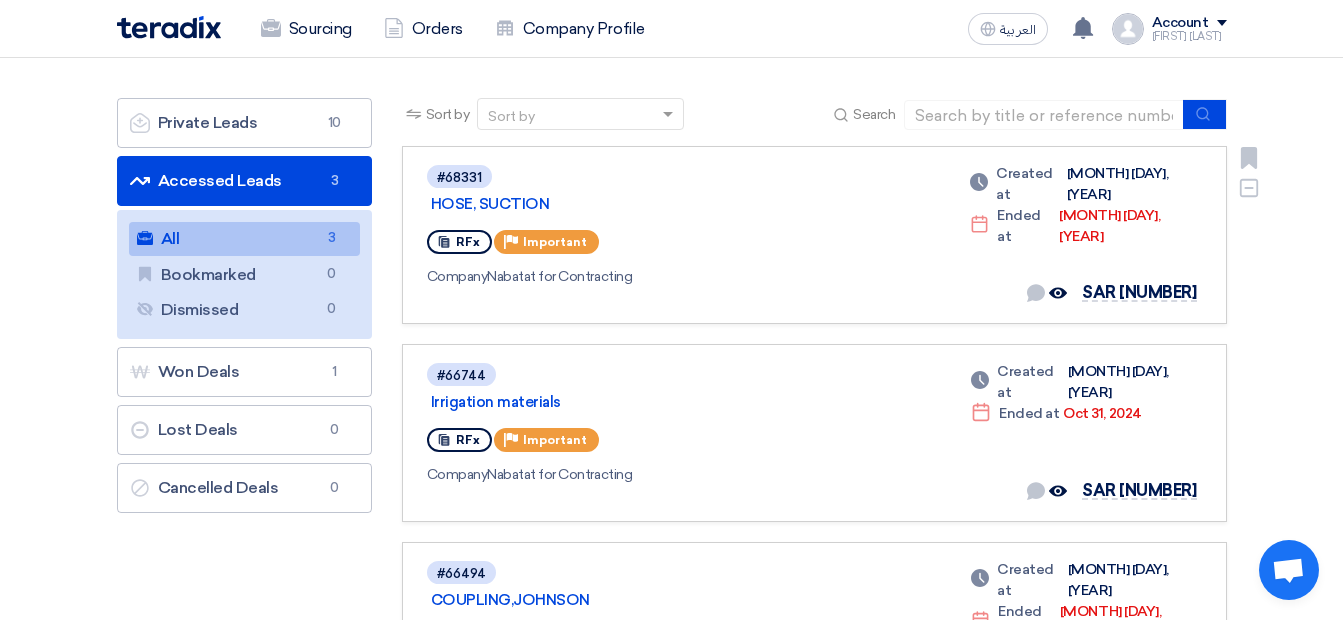 click on "RFx
Priority
Important" 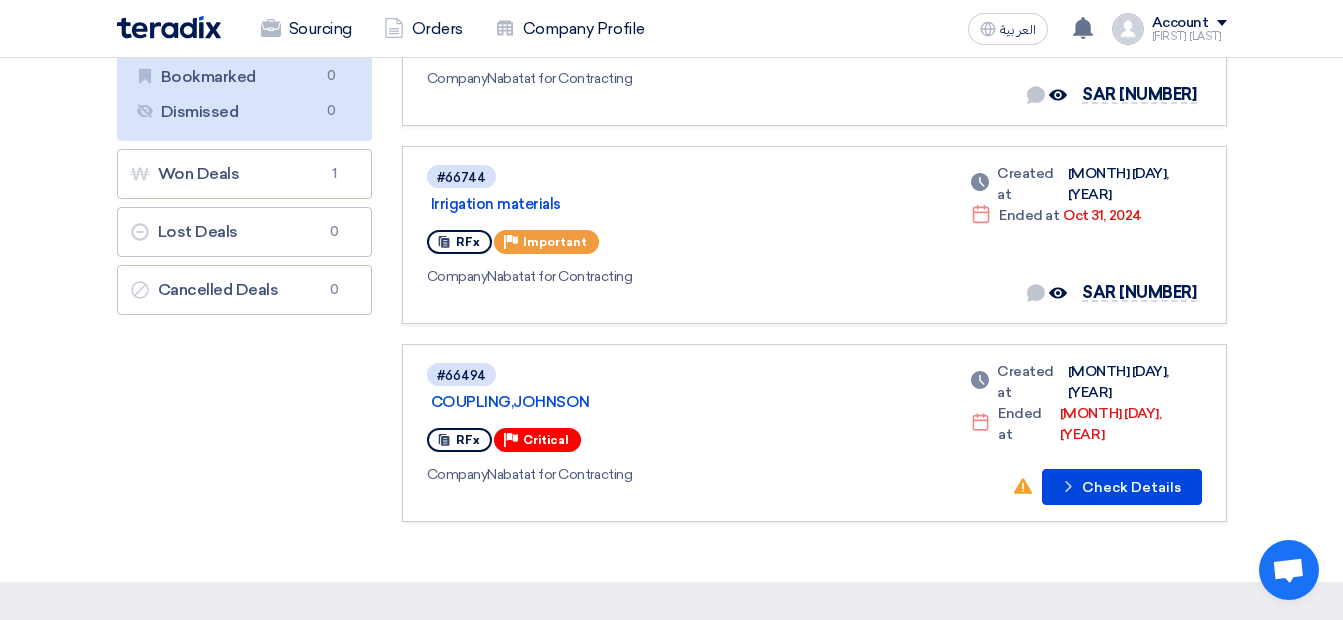 scroll, scrollTop: 300, scrollLeft: 0, axis: vertical 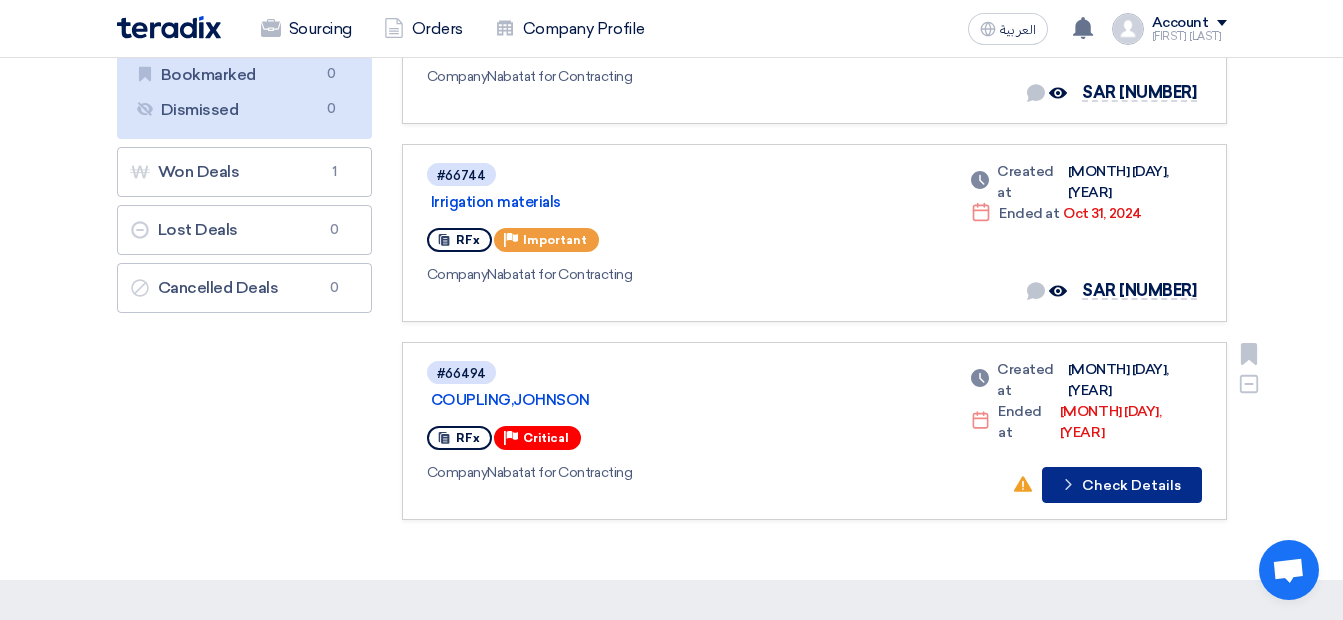 click 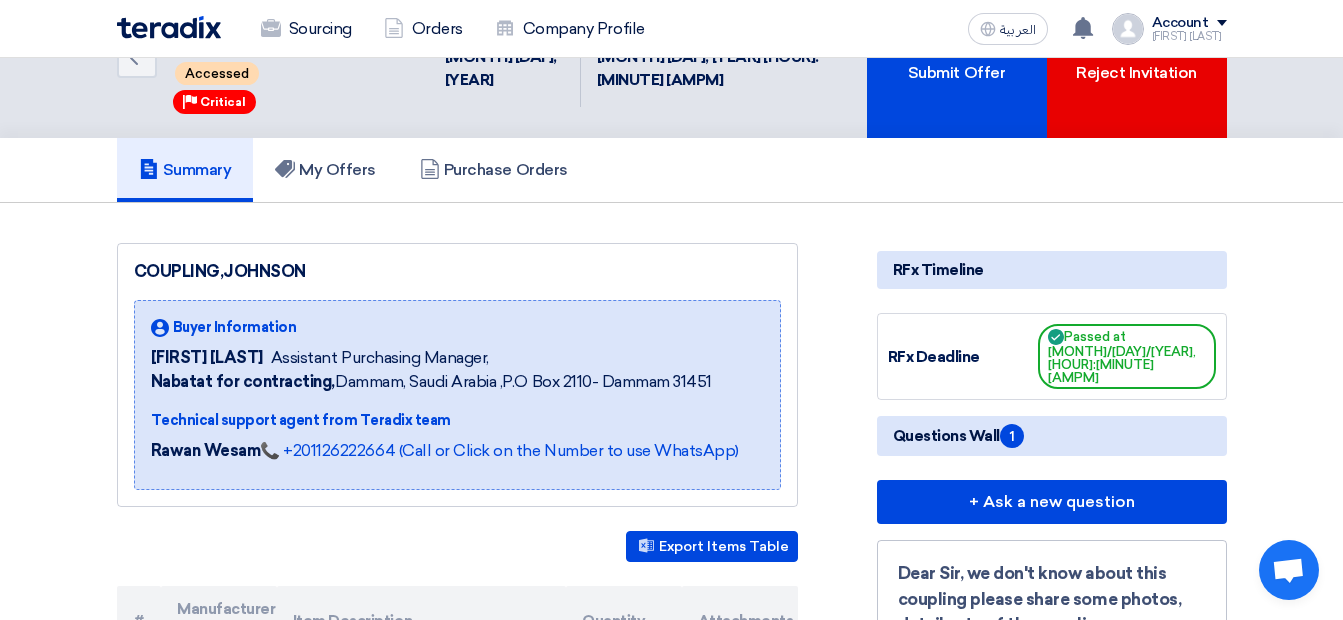 scroll, scrollTop: 0, scrollLeft: 0, axis: both 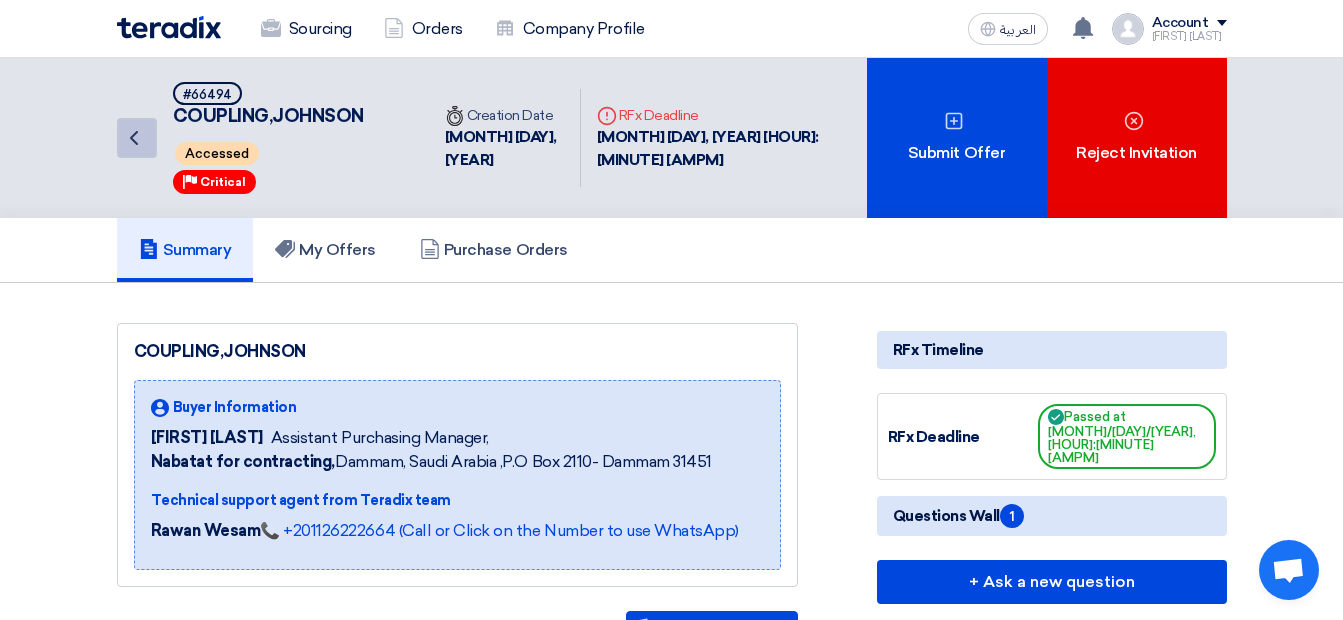 click on "Back" 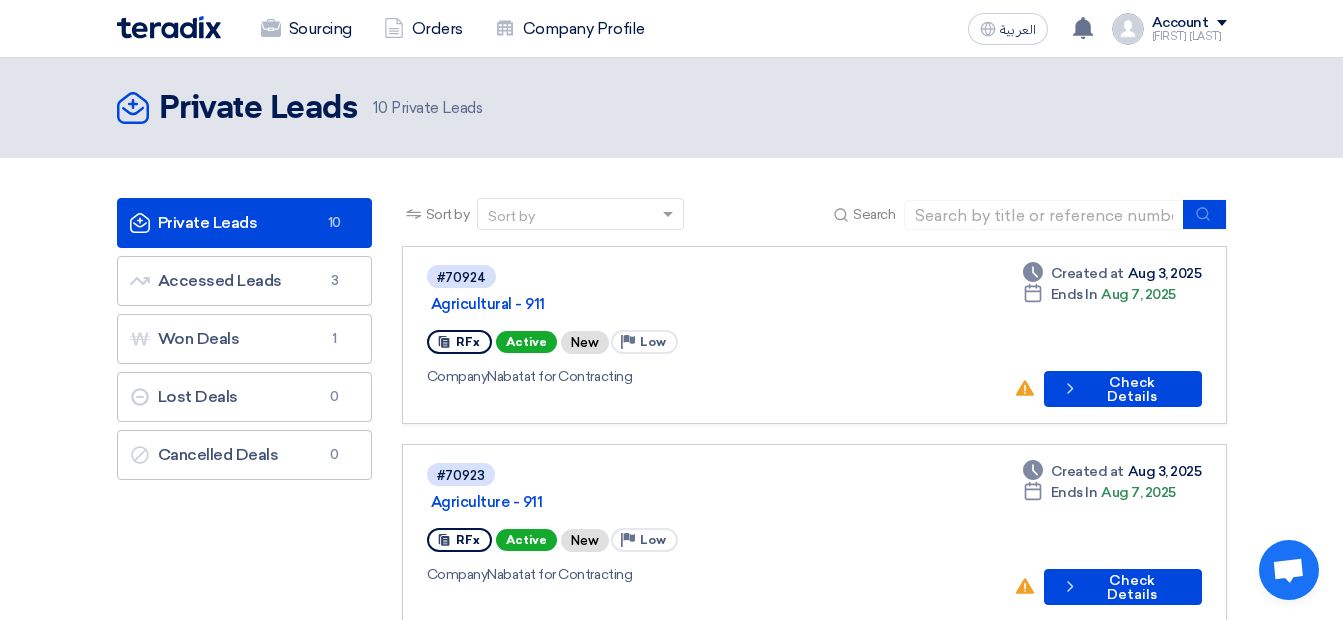 click on "Private Leads
Private Leads
10" 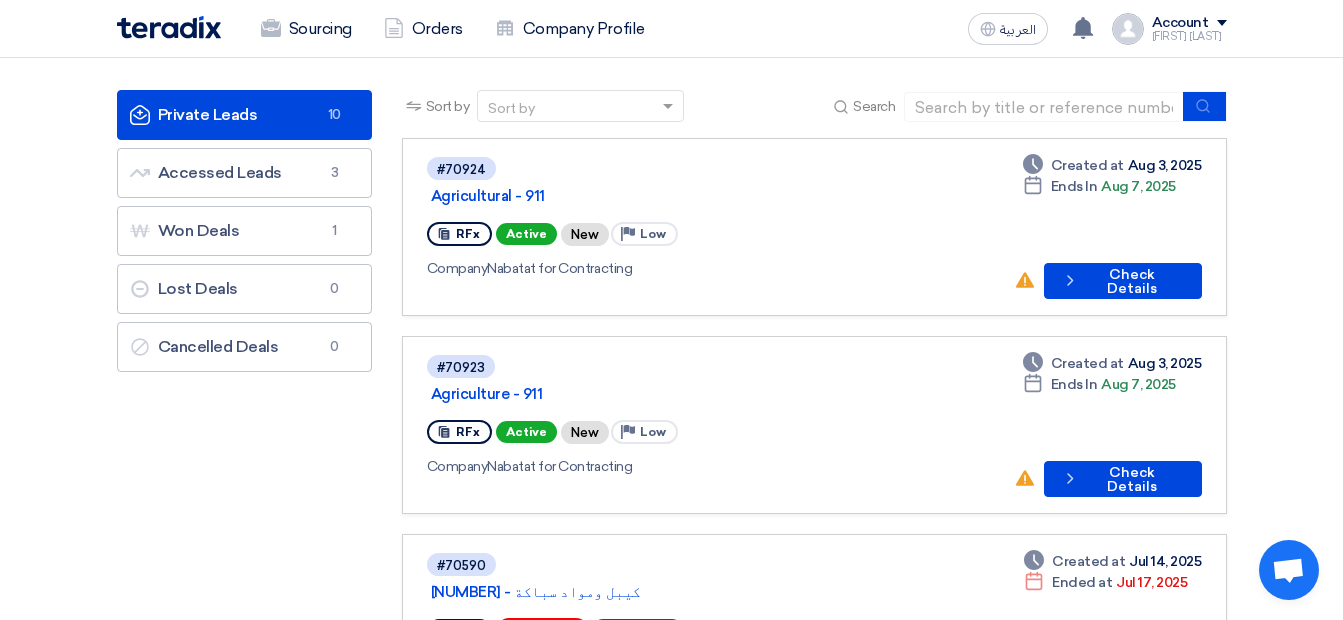 scroll, scrollTop: 200, scrollLeft: 0, axis: vertical 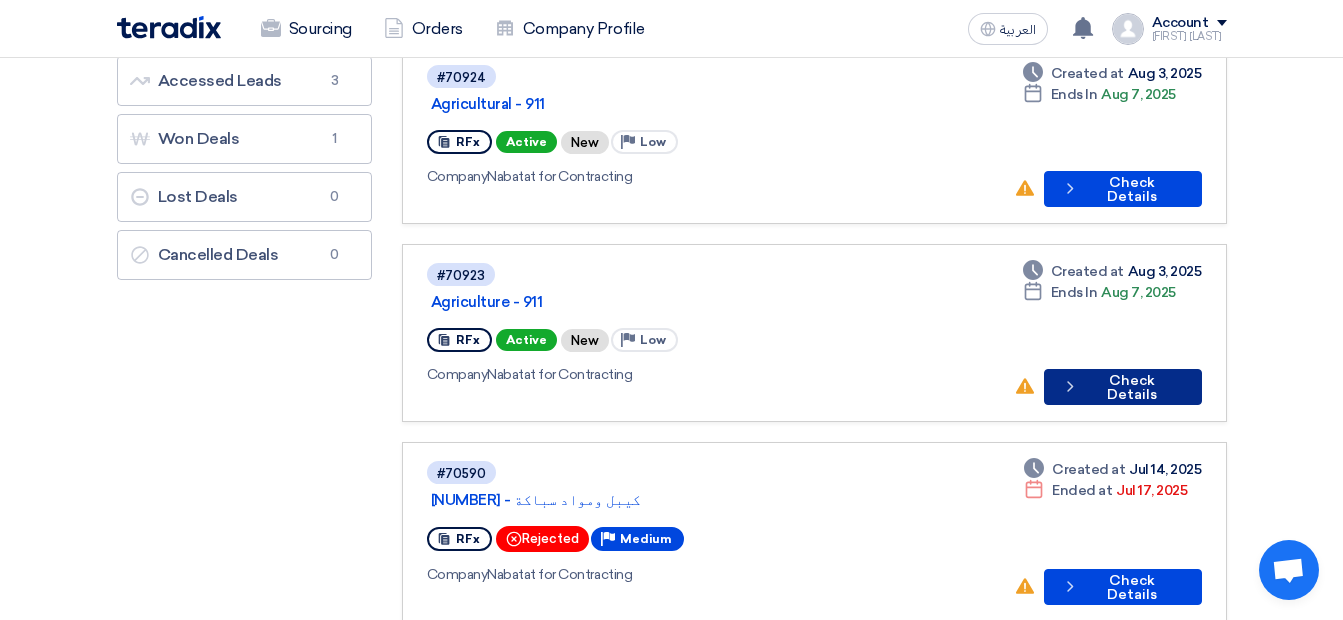 click on "Check details
Check Details" 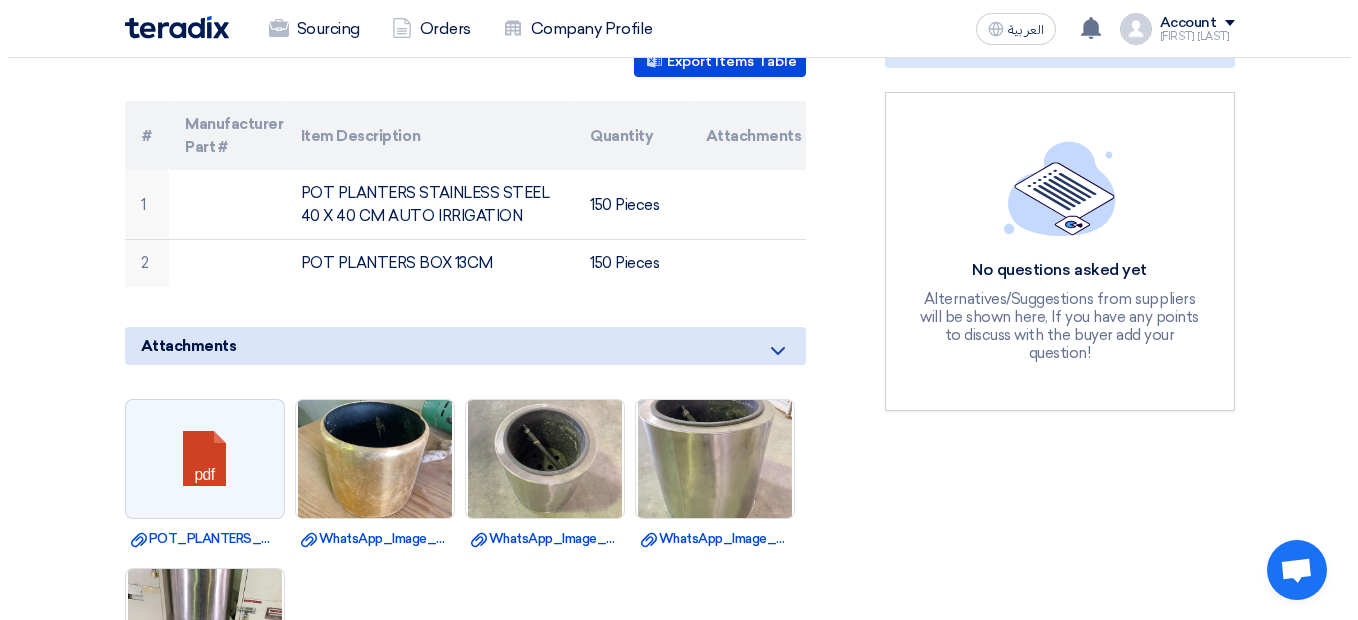 scroll, scrollTop: 500, scrollLeft: 0, axis: vertical 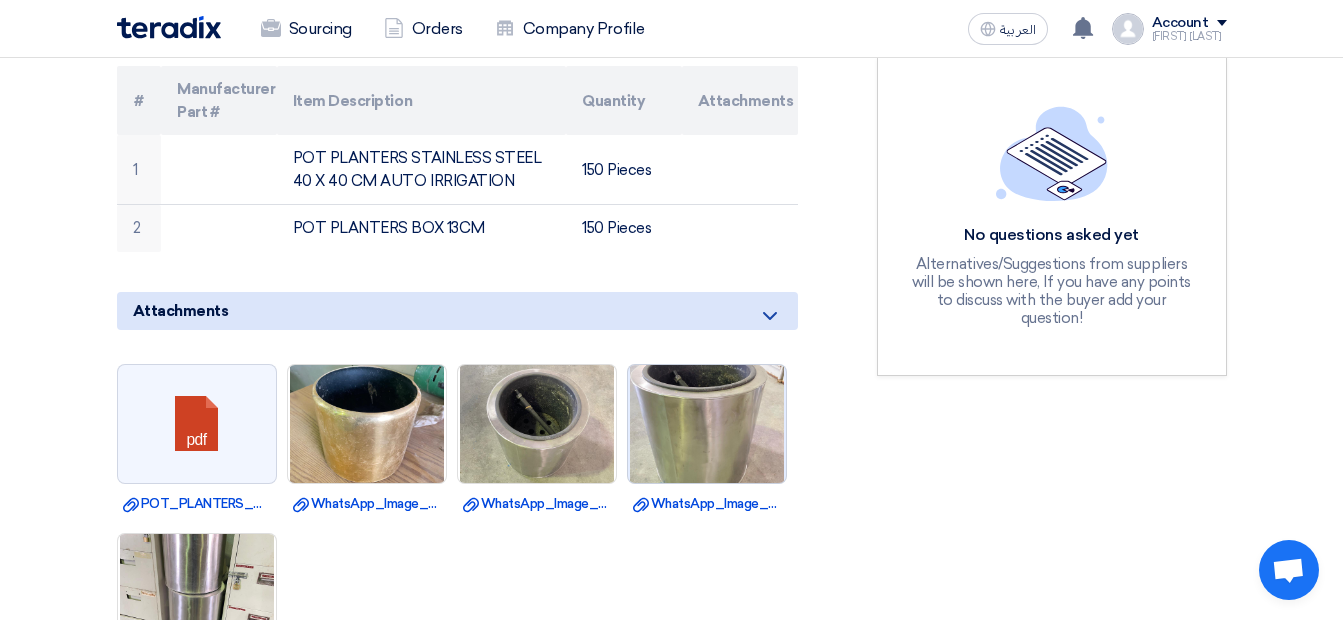click at bounding box center (707, 423) 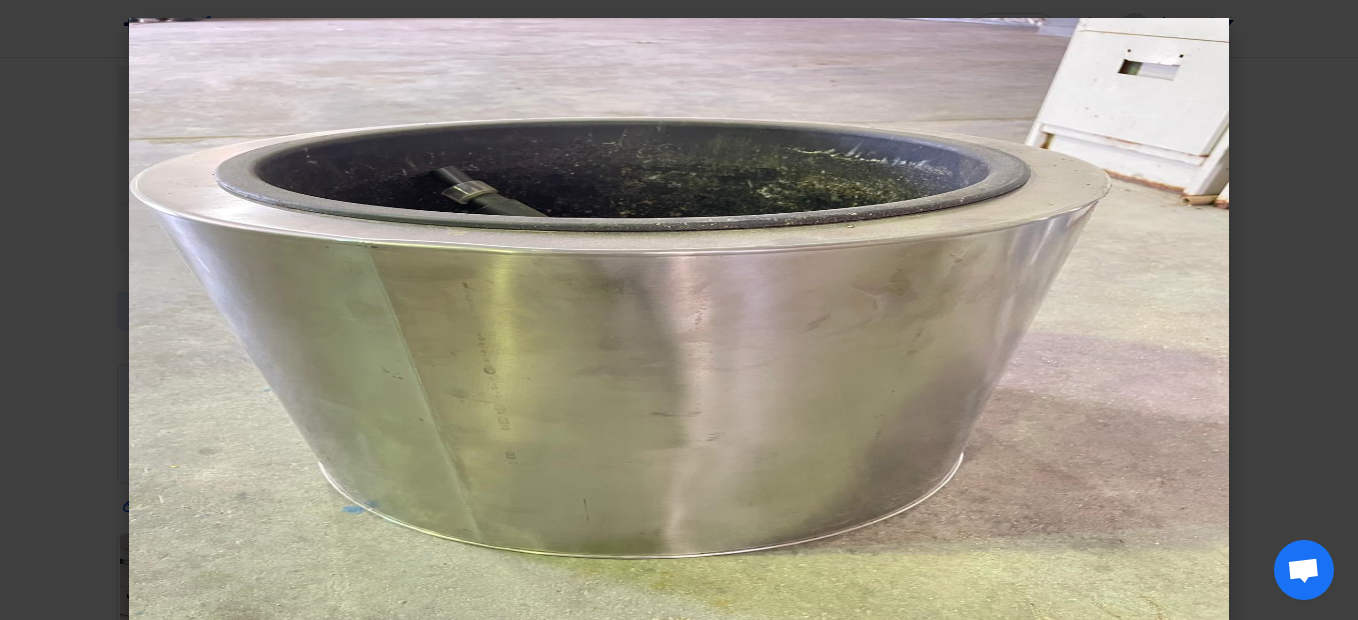 click 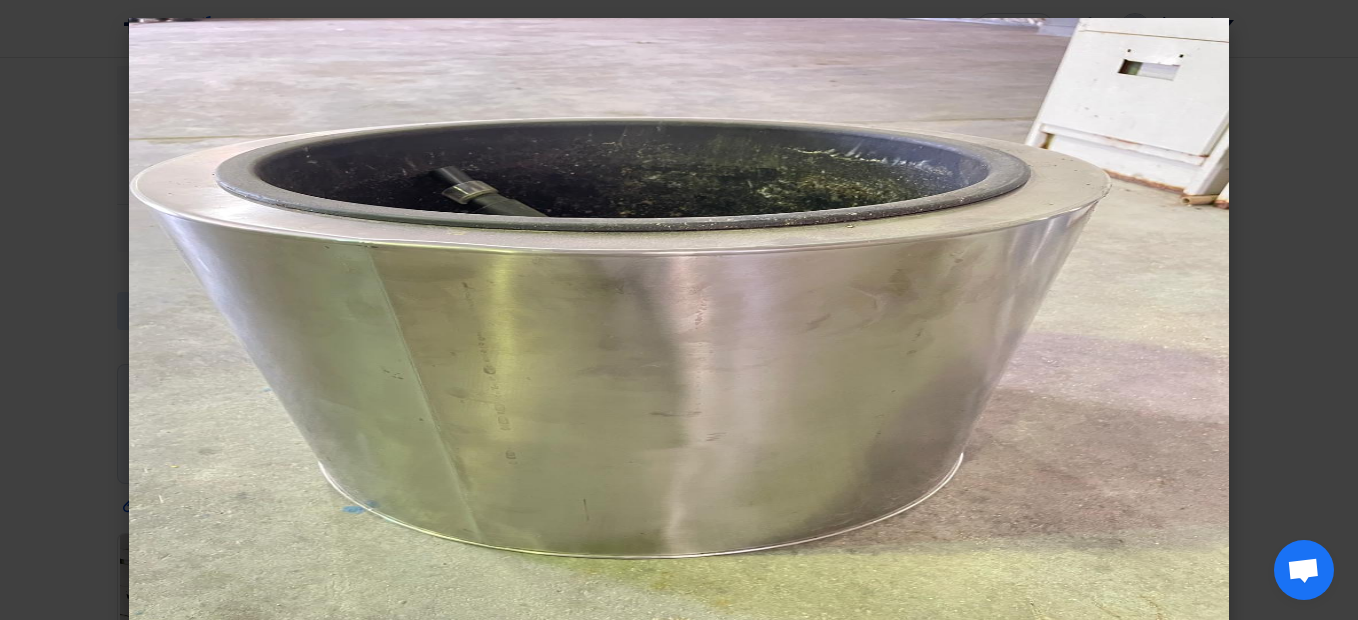 scroll, scrollTop: 35, scrollLeft: 0, axis: vertical 